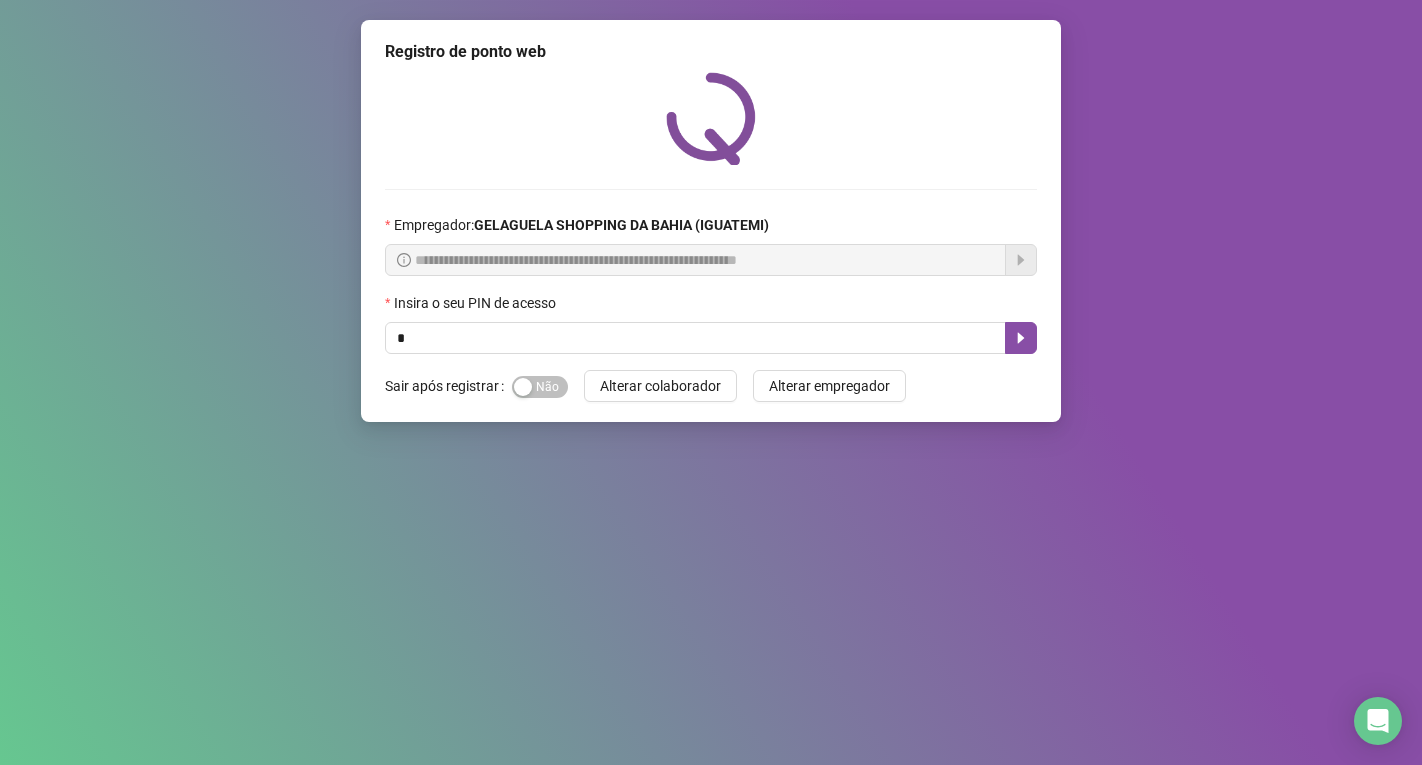 scroll, scrollTop: 0, scrollLeft: 0, axis: both 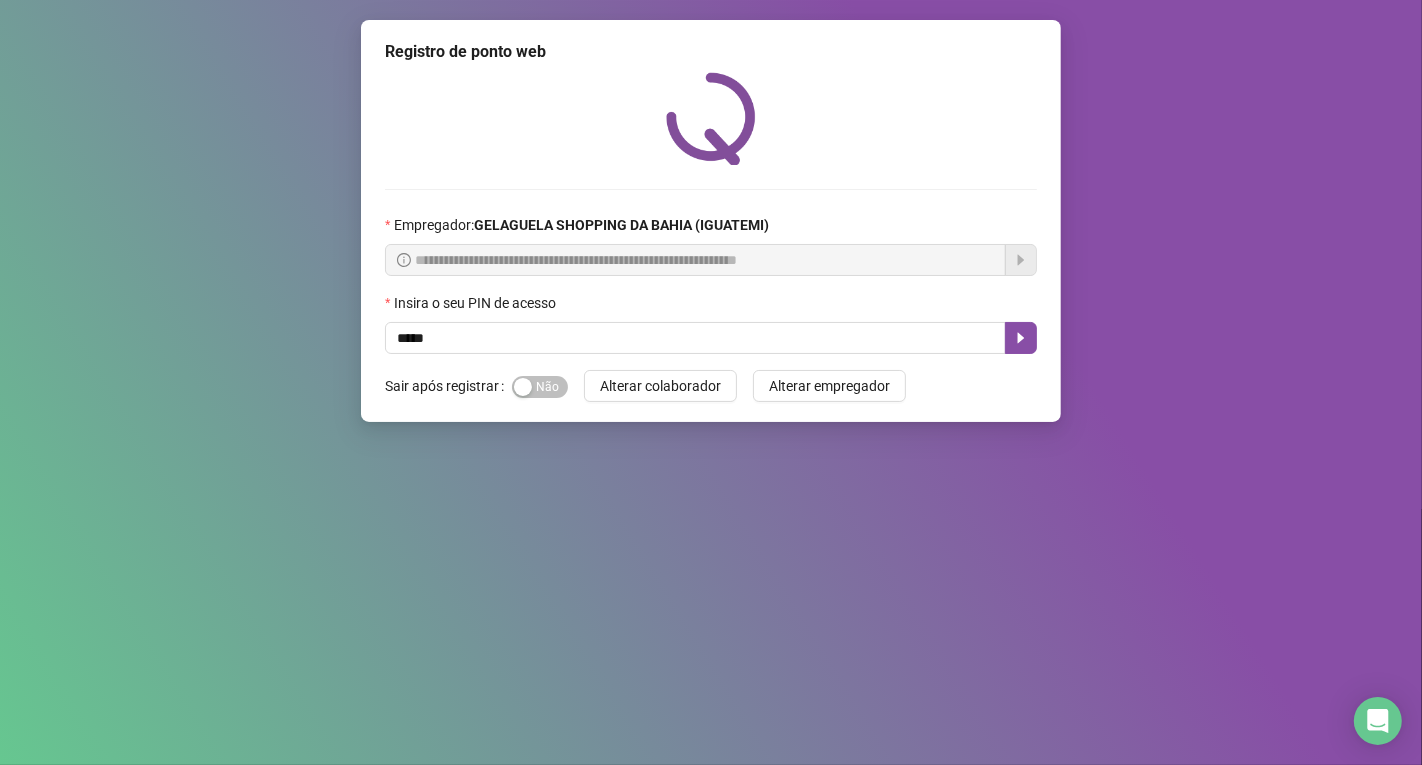 type on "*****" 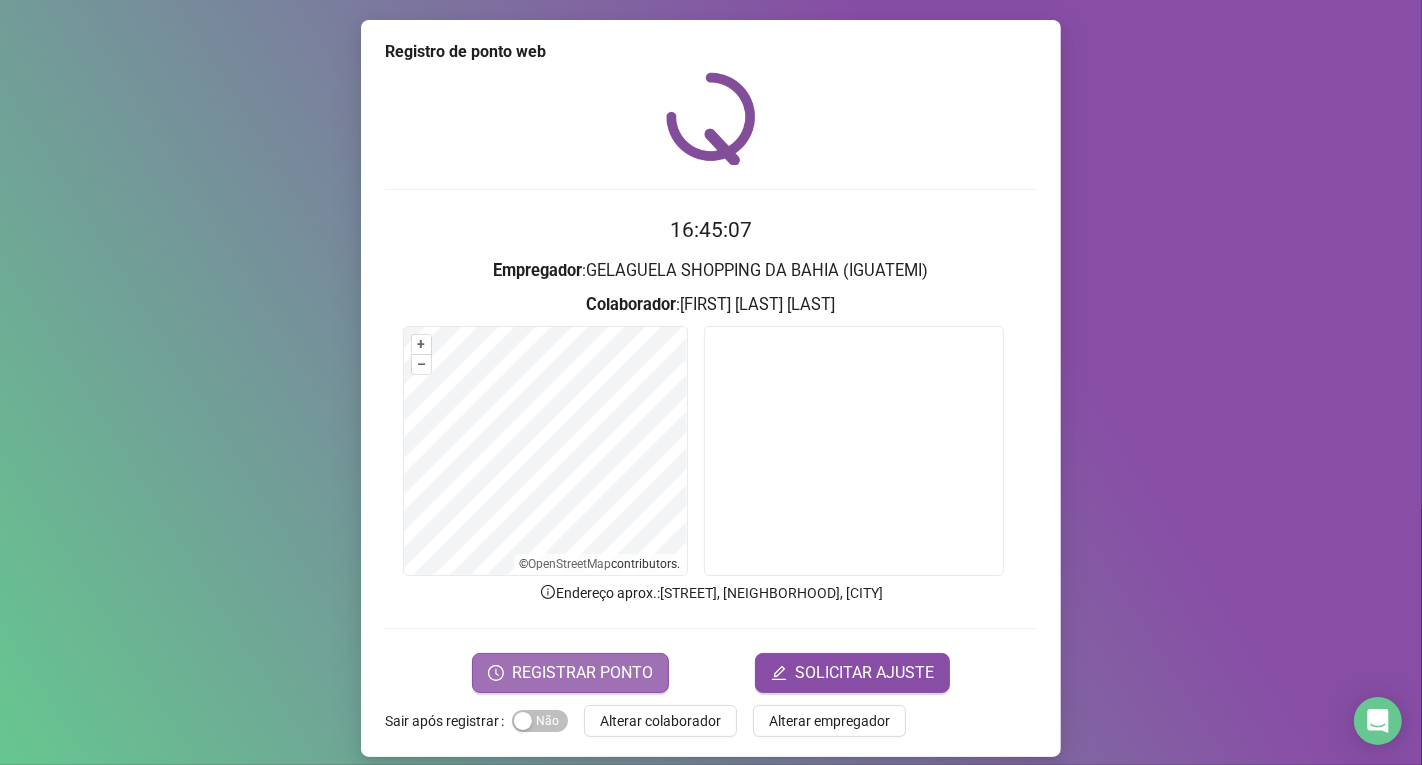 click on "REGISTRAR PONTO" at bounding box center (582, 673) 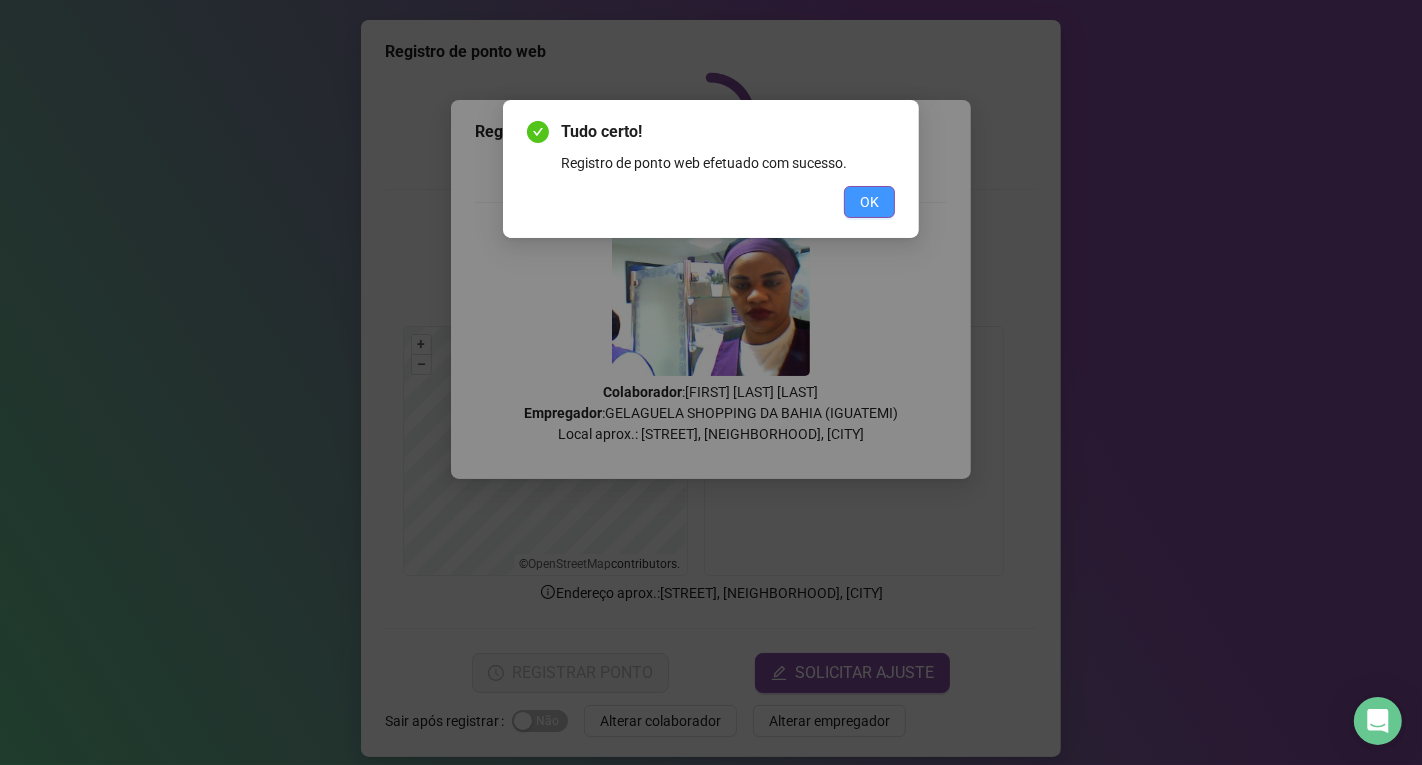 click on "OK" at bounding box center (869, 202) 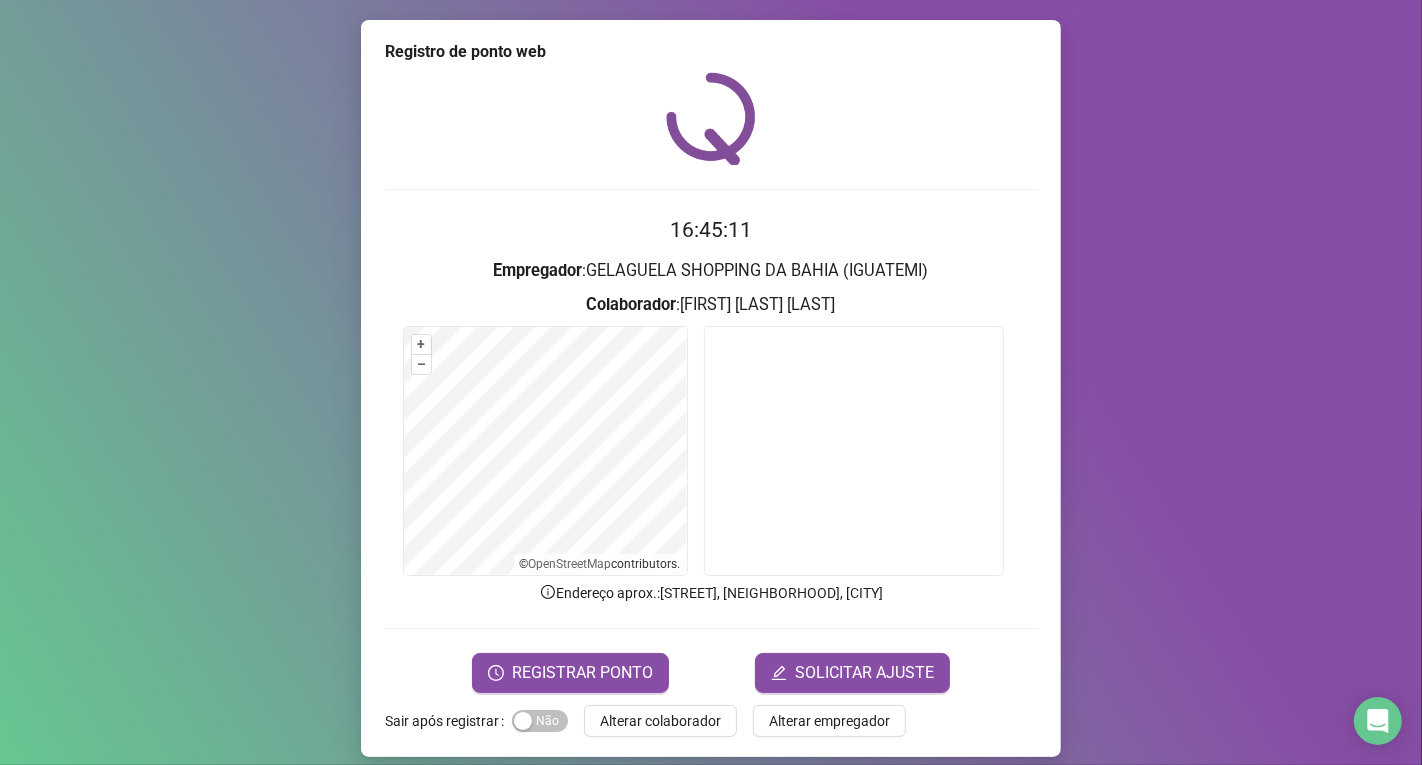 click on "Alterar colaborador" at bounding box center (660, 721) 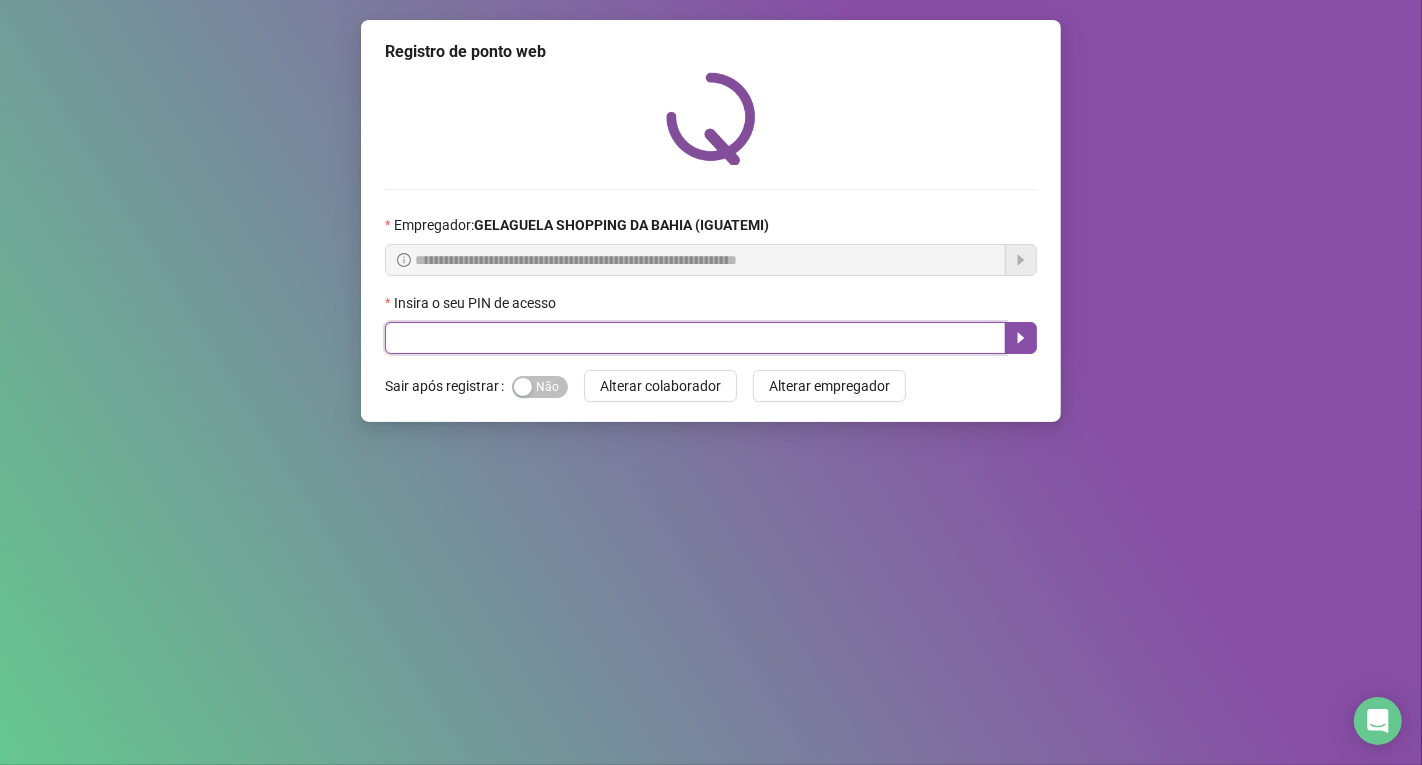 click at bounding box center [695, 338] 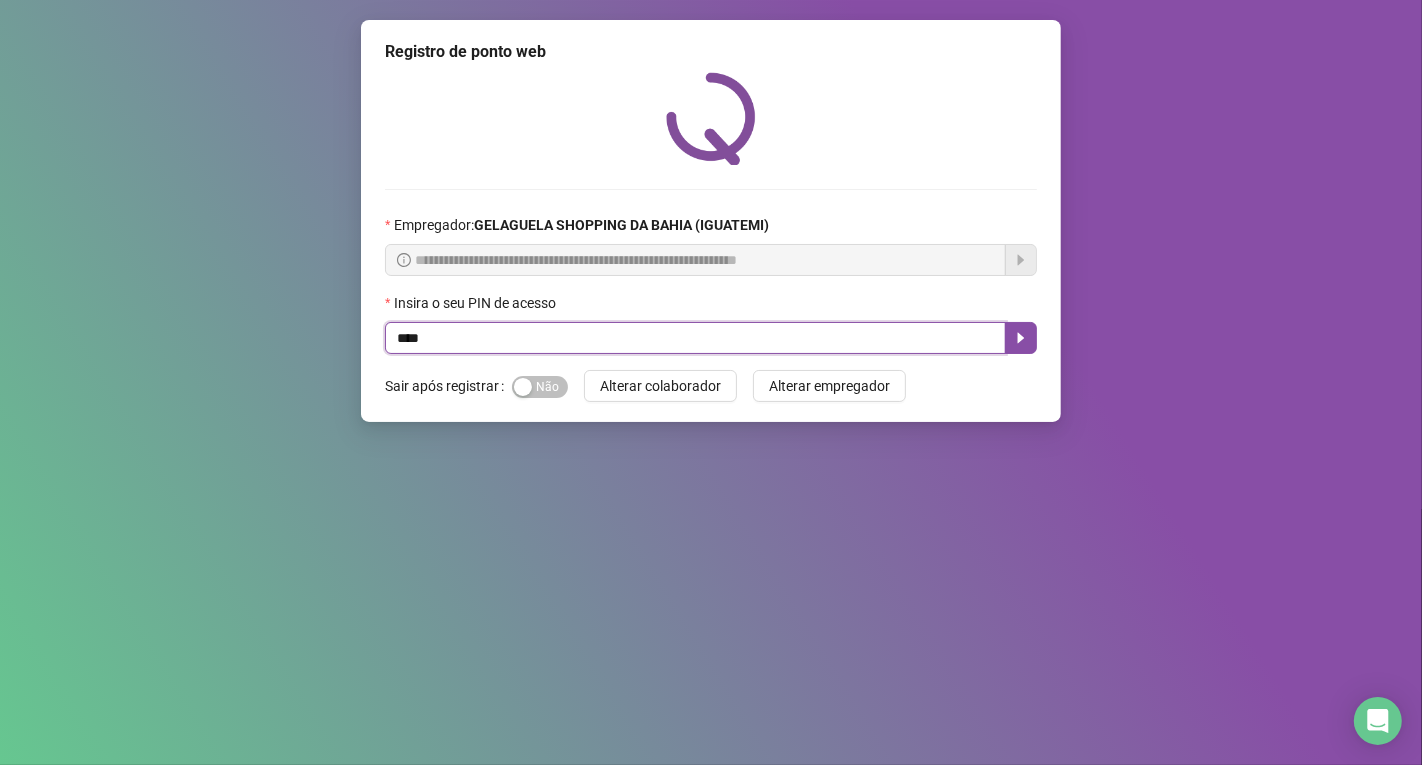 type on "*****" 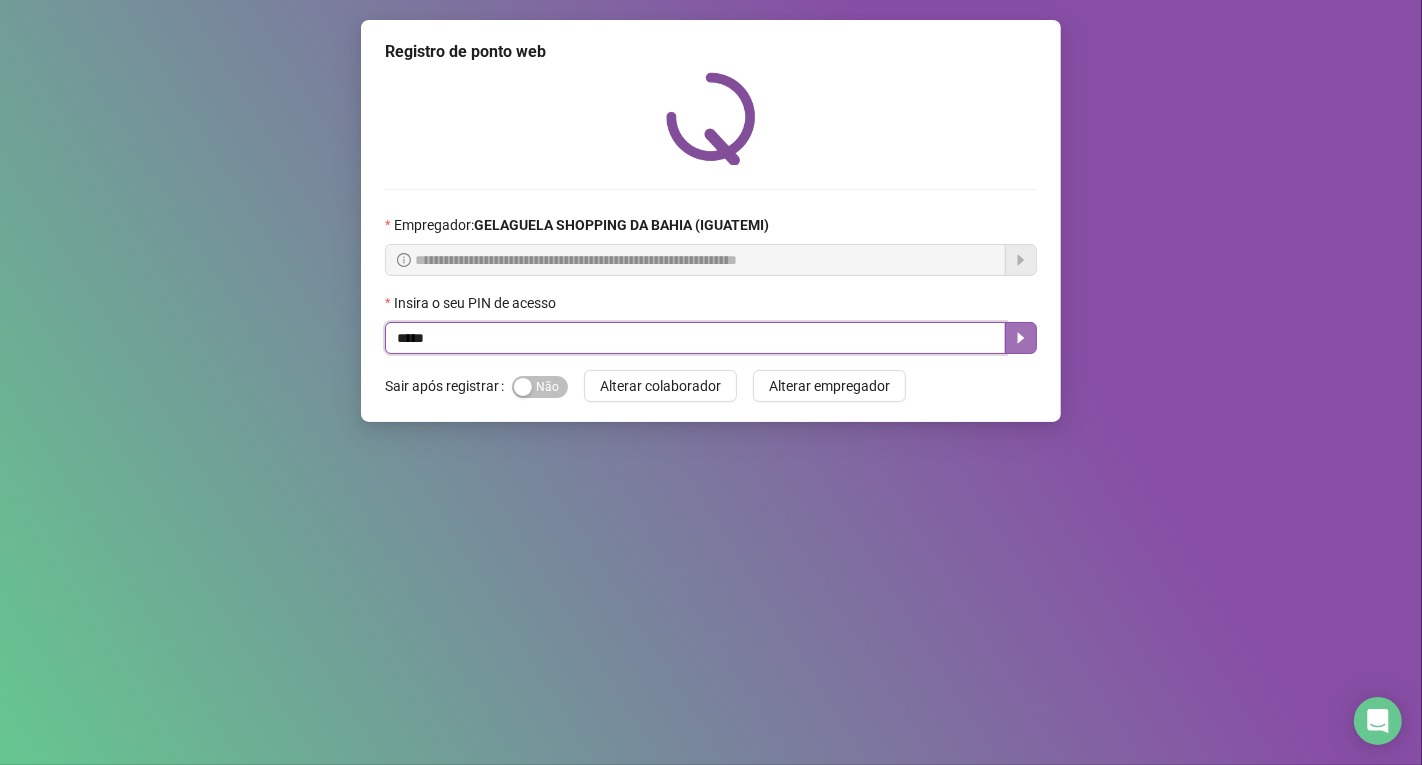 click 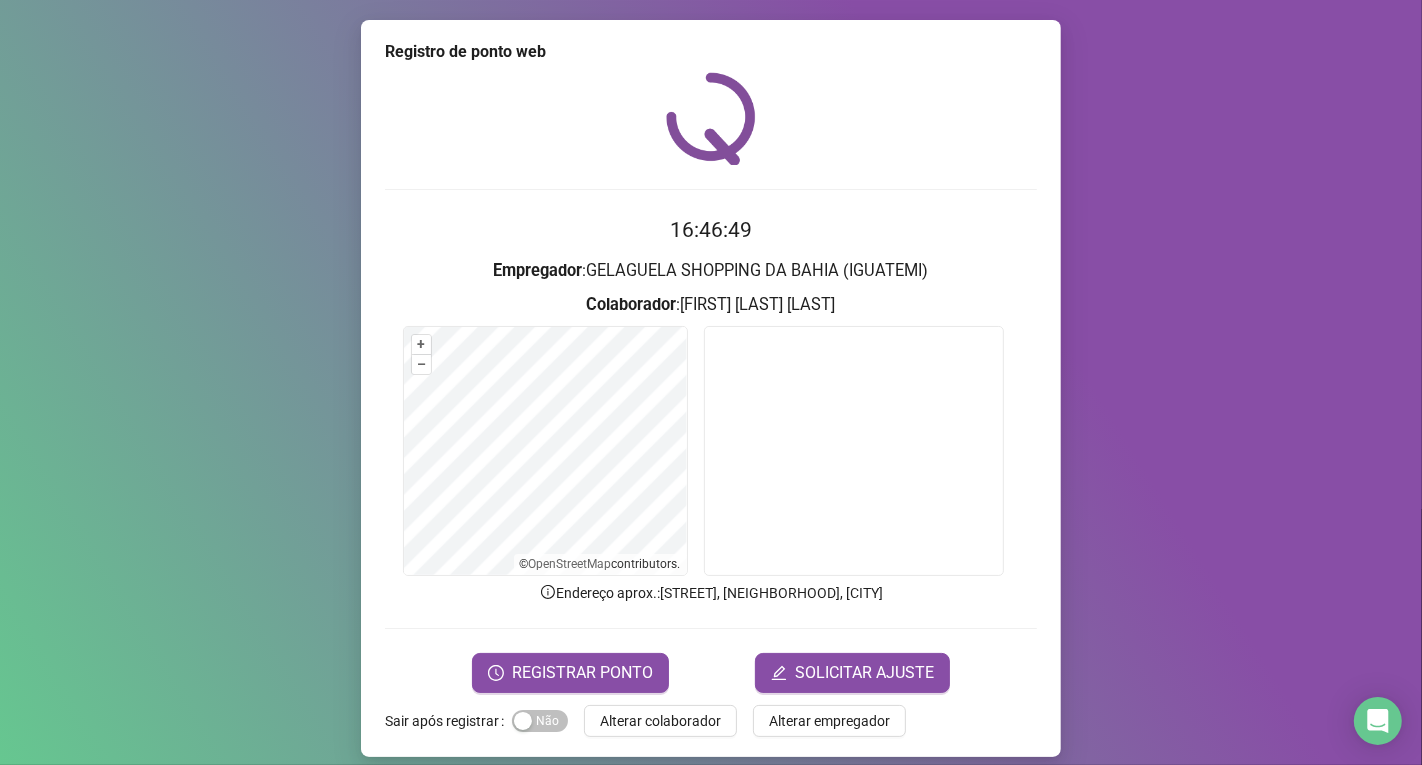 scroll, scrollTop: 14, scrollLeft: 0, axis: vertical 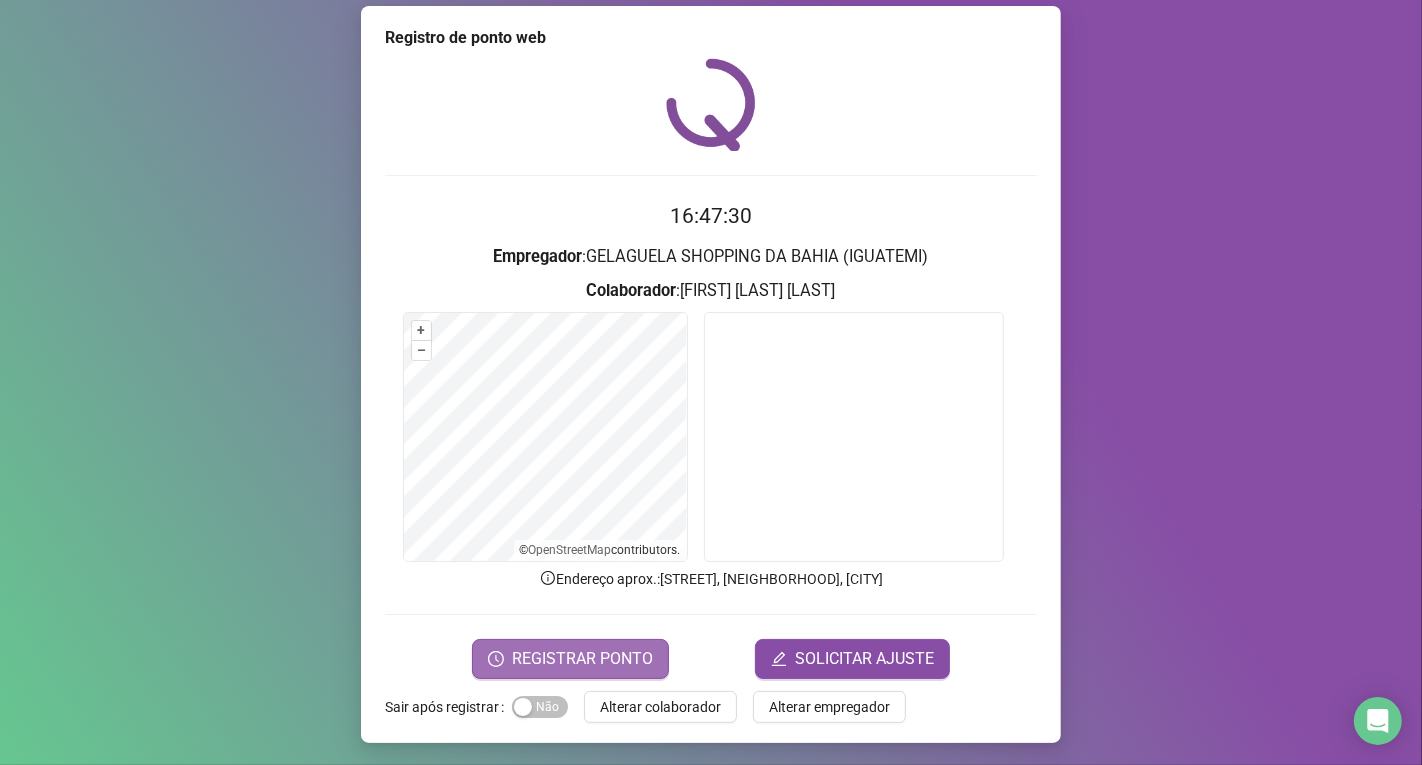 click on "REGISTRAR PONTO" at bounding box center (582, 659) 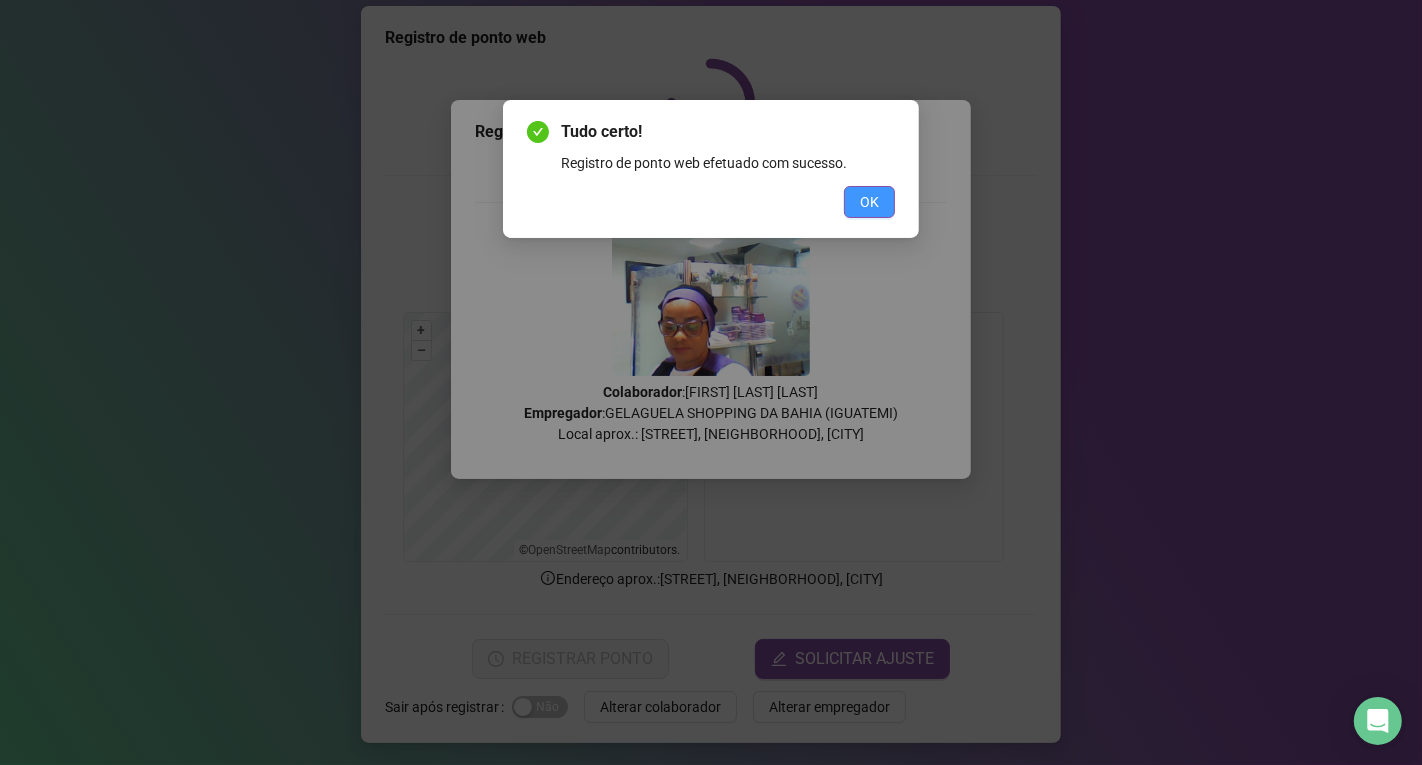 click on "OK" at bounding box center [869, 202] 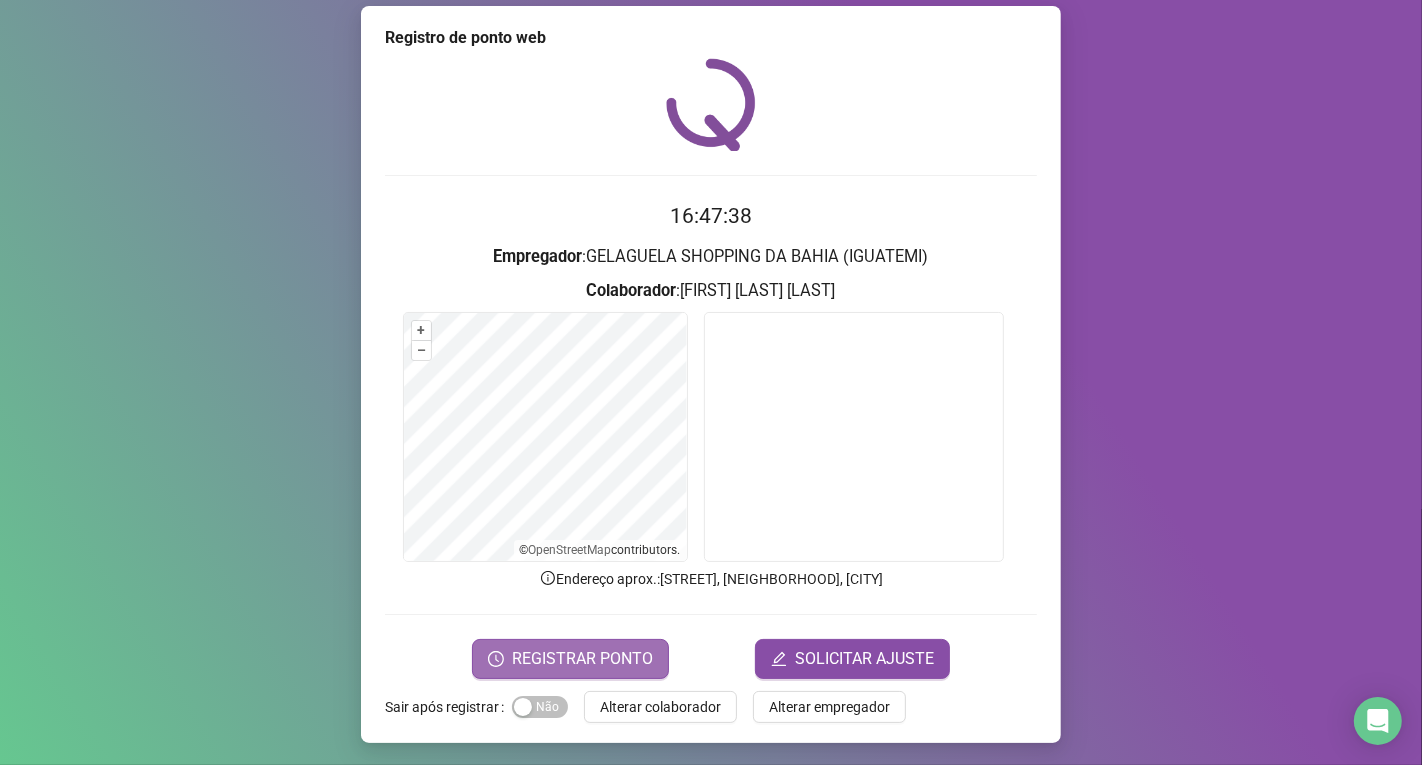 click on "REGISTRAR PONTO" at bounding box center [582, 659] 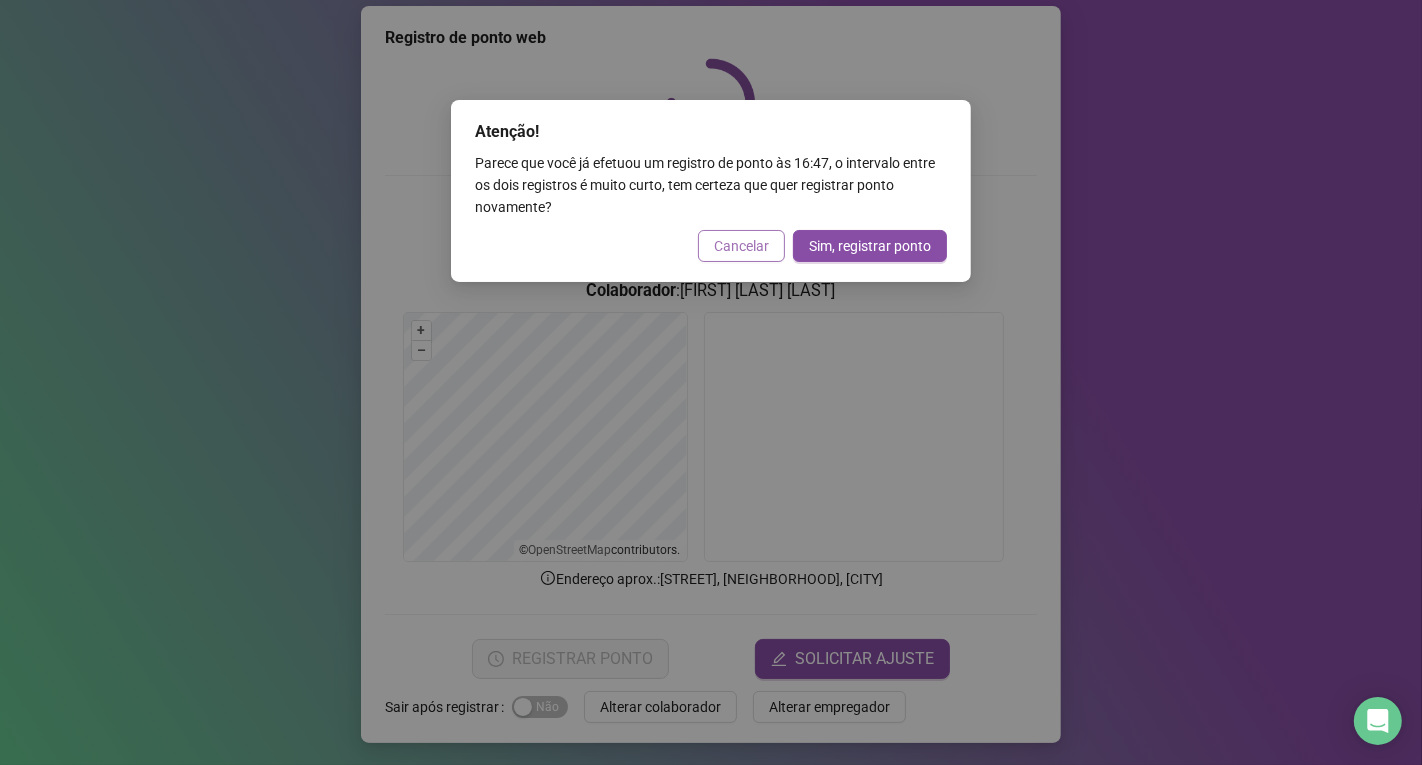 click on "Cancelar" at bounding box center [741, 246] 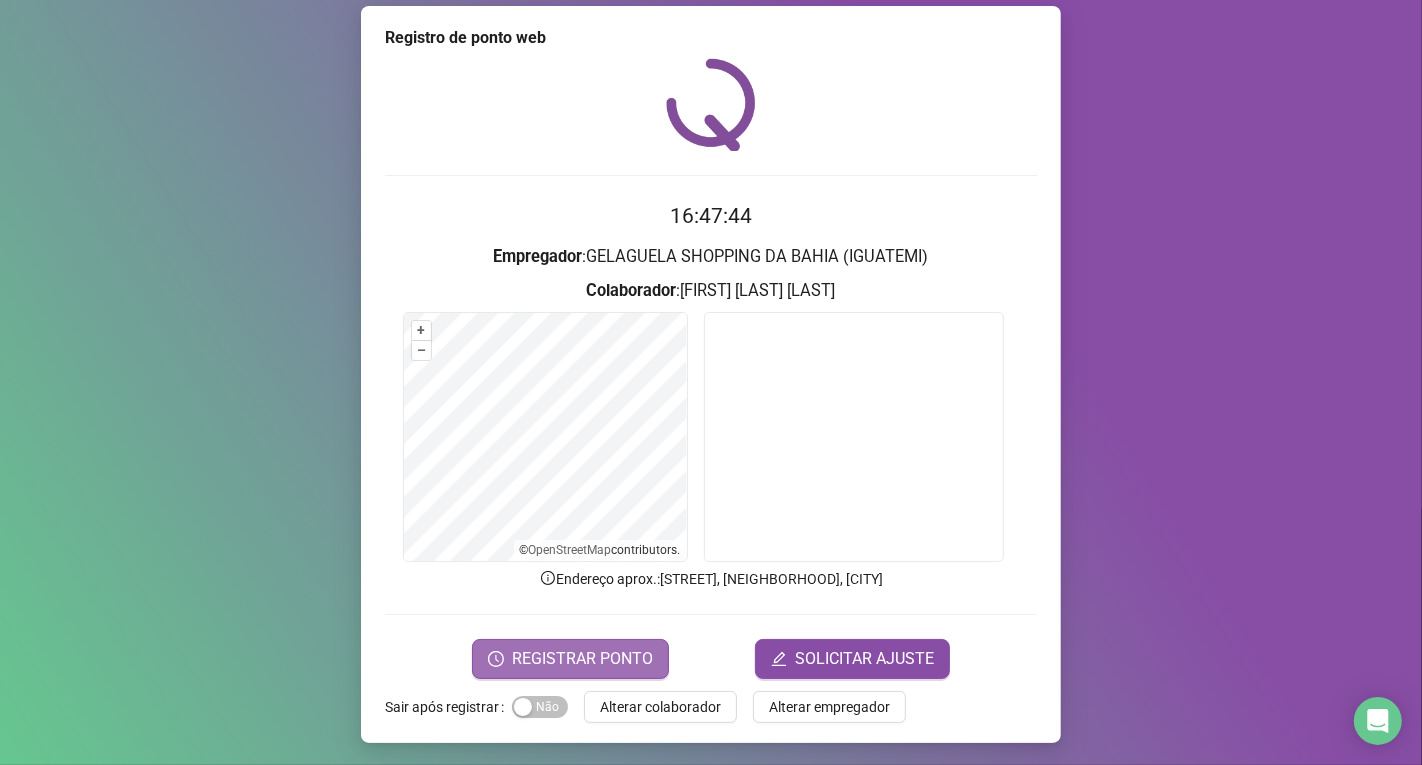 click on "REGISTRAR PONTO" at bounding box center [582, 659] 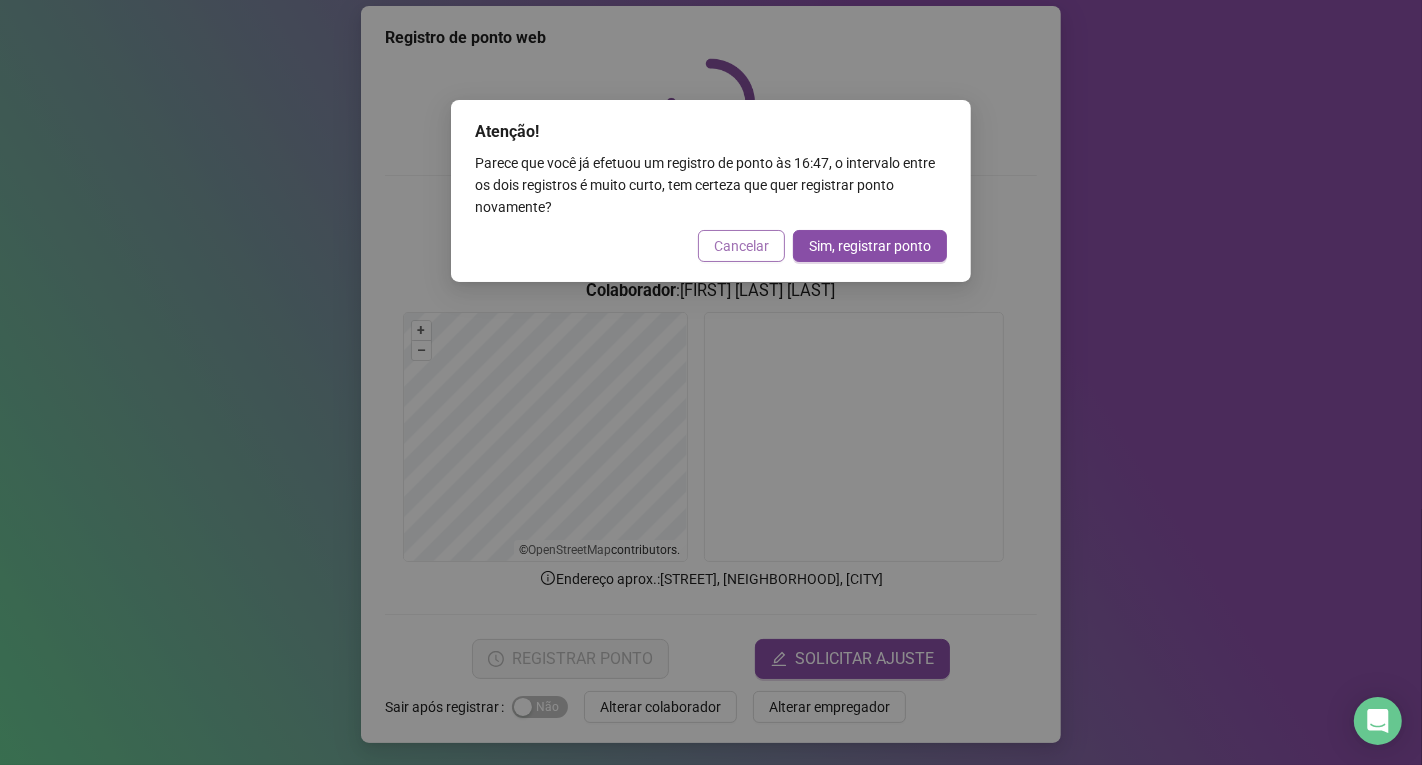 click on "Cancelar" at bounding box center (741, 246) 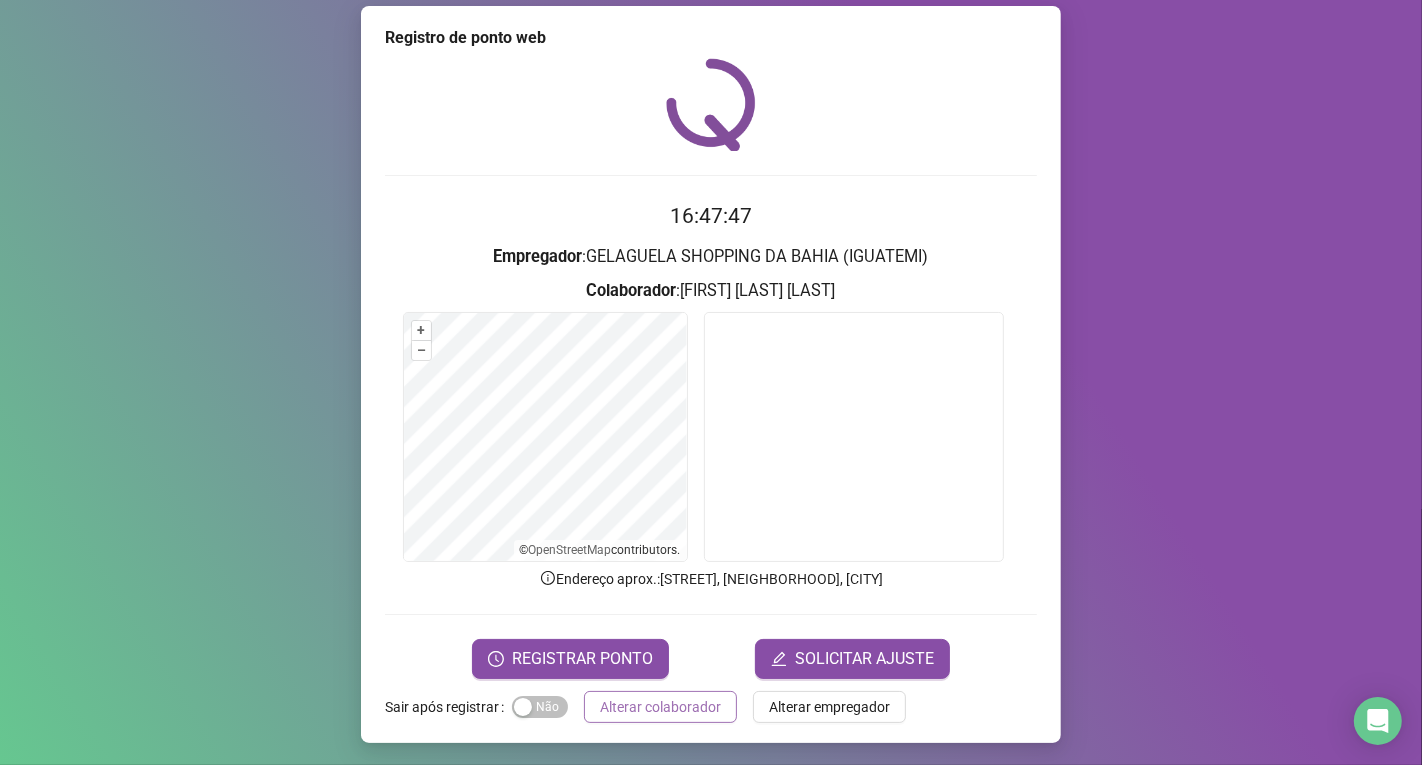 click on "Alterar colaborador" at bounding box center [660, 707] 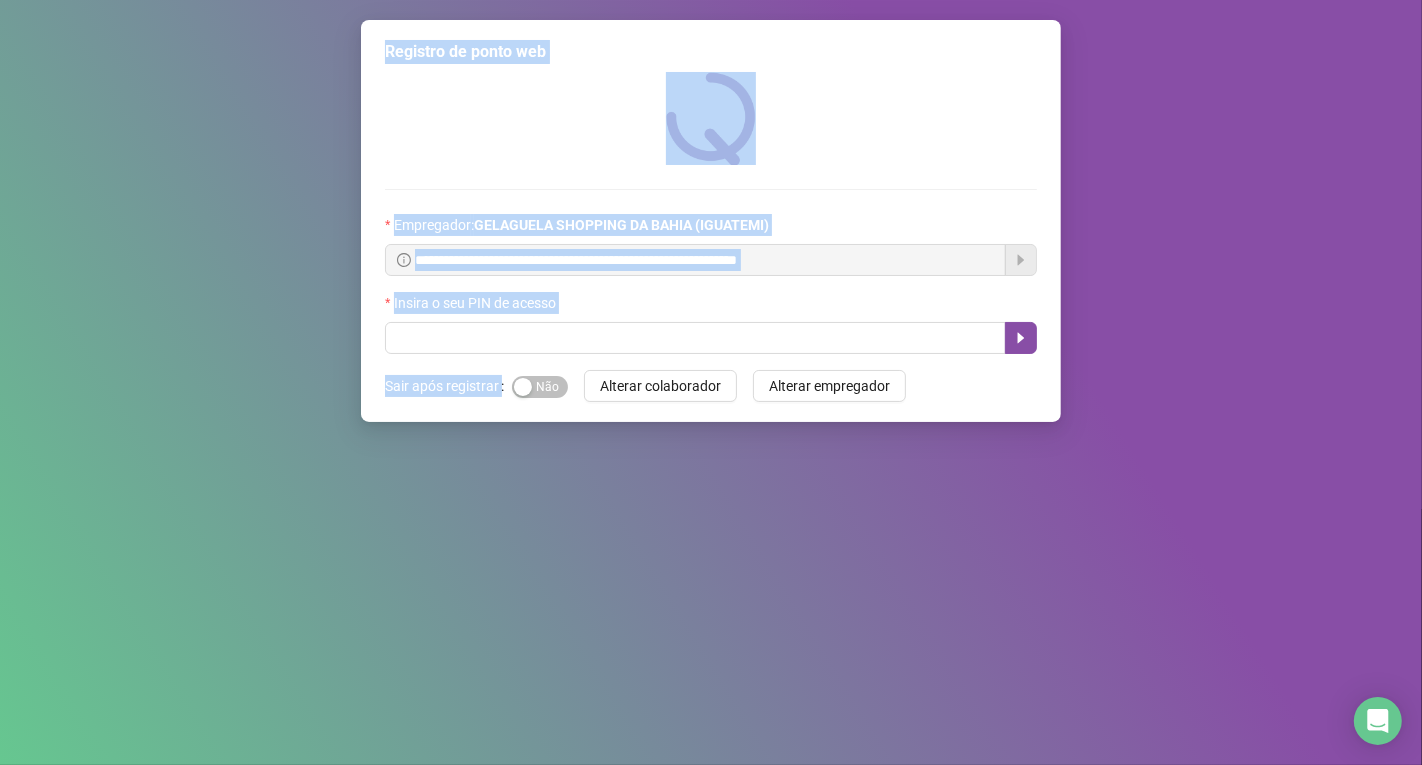 scroll, scrollTop: 0, scrollLeft: 0, axis: both 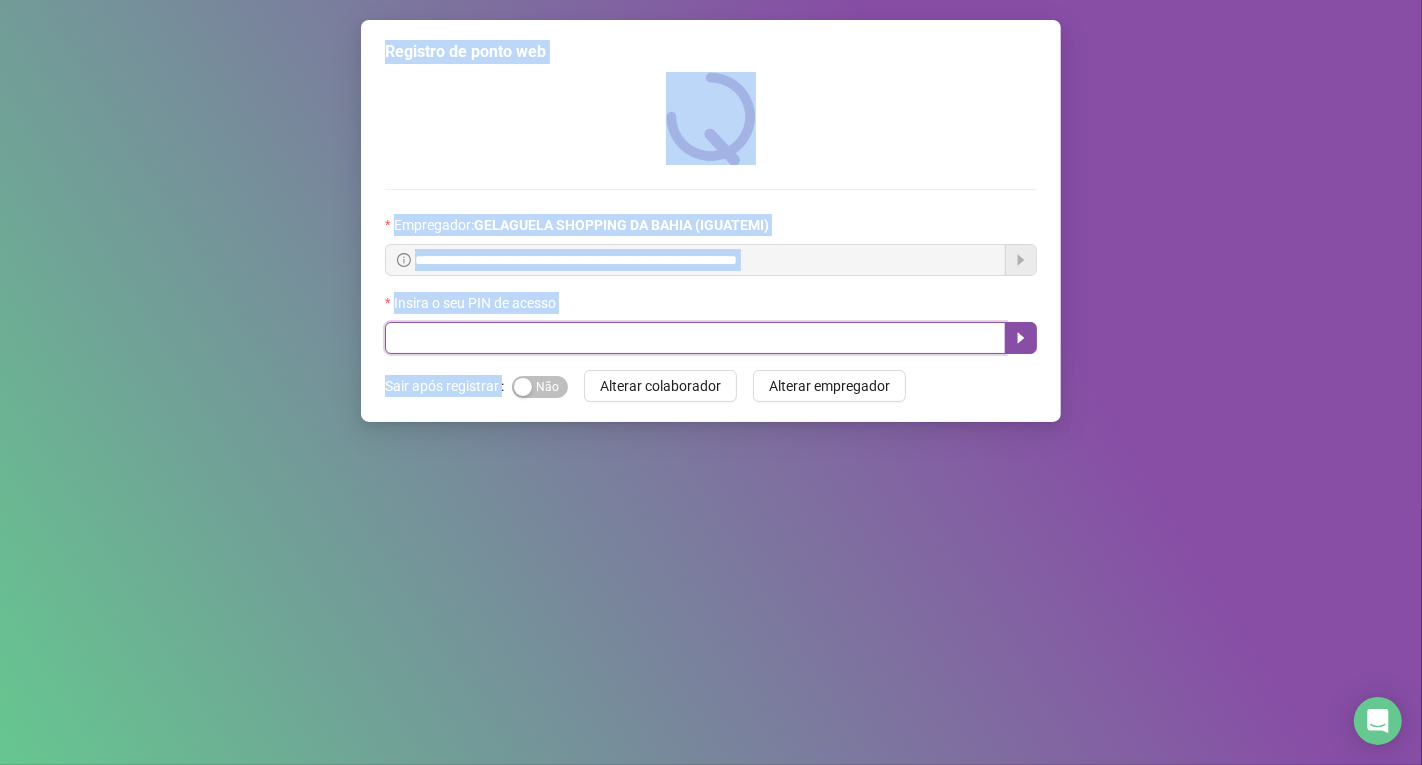 click at bounding box center [695, 338] 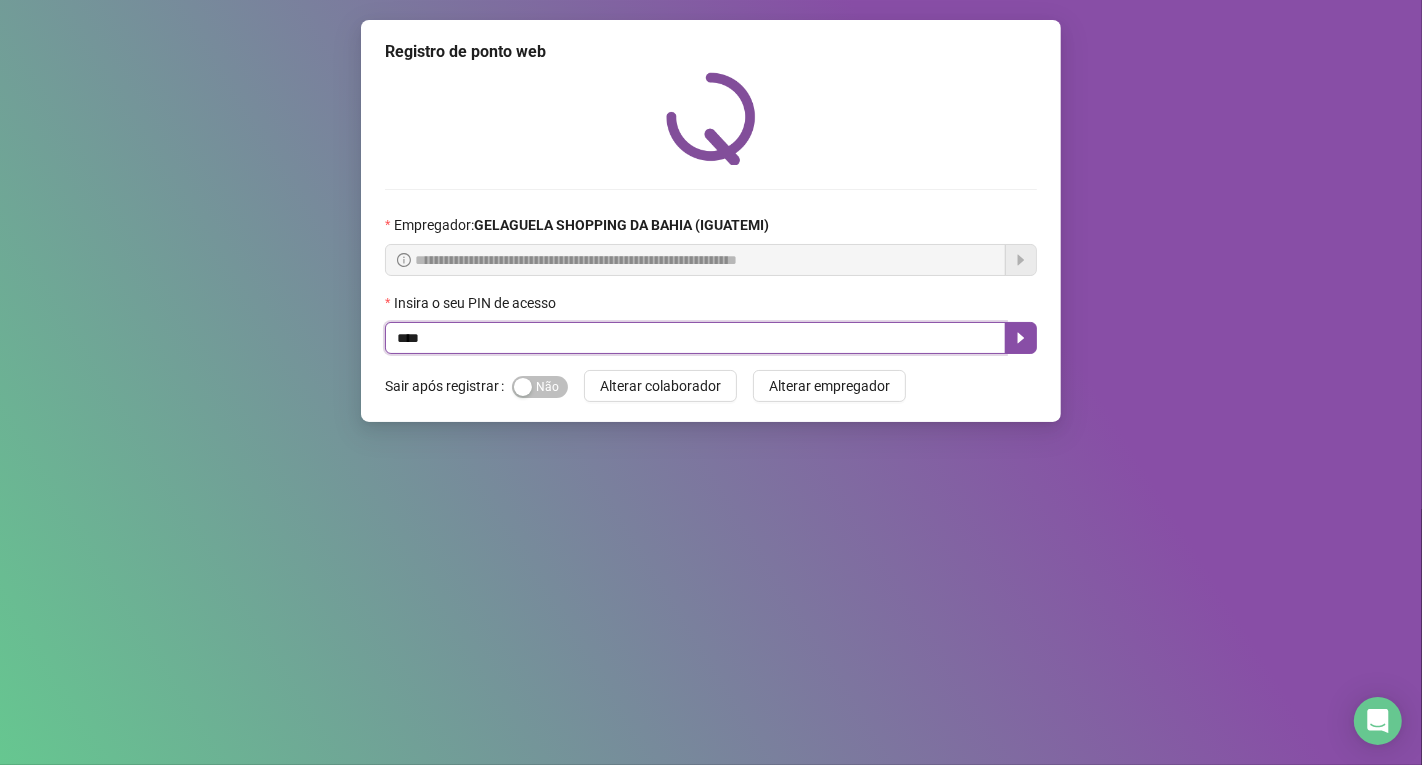 type on "*****" 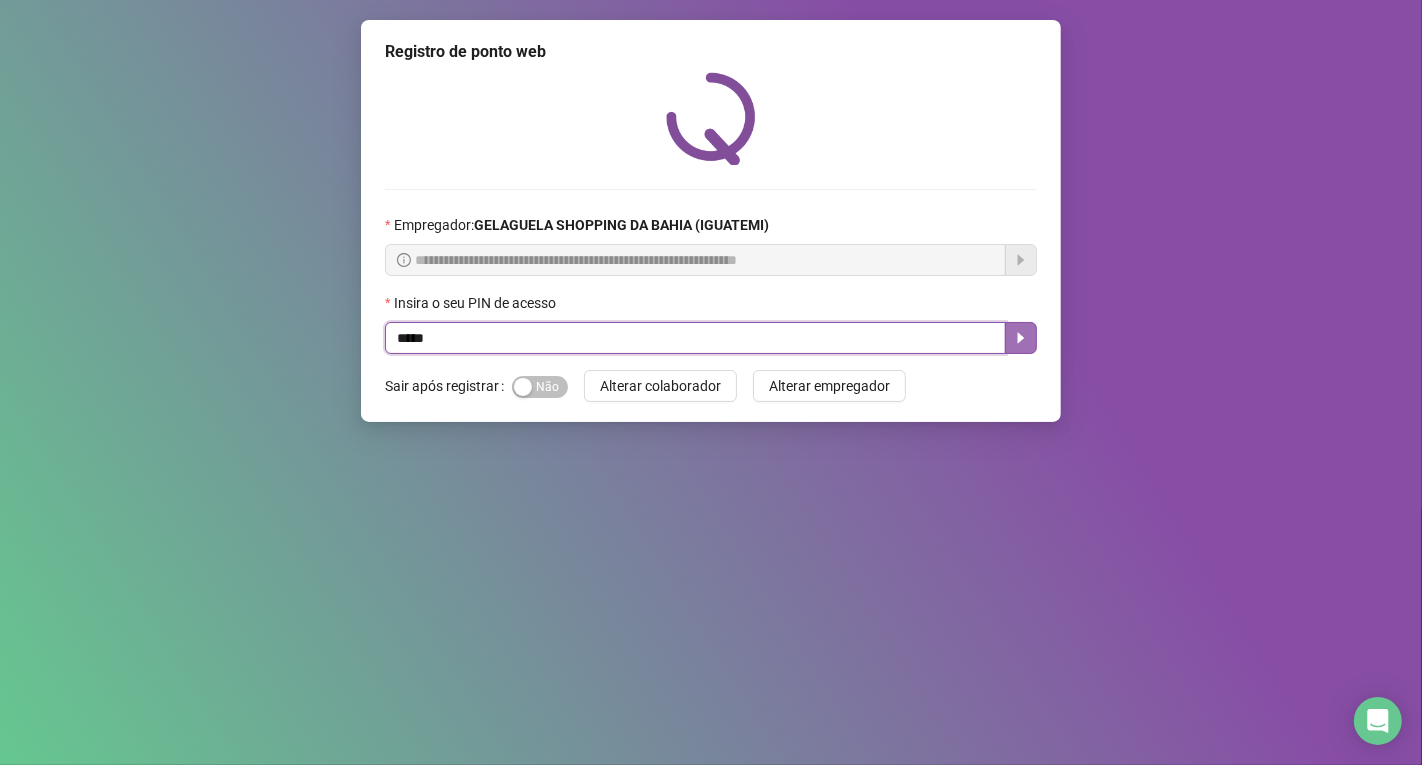 click 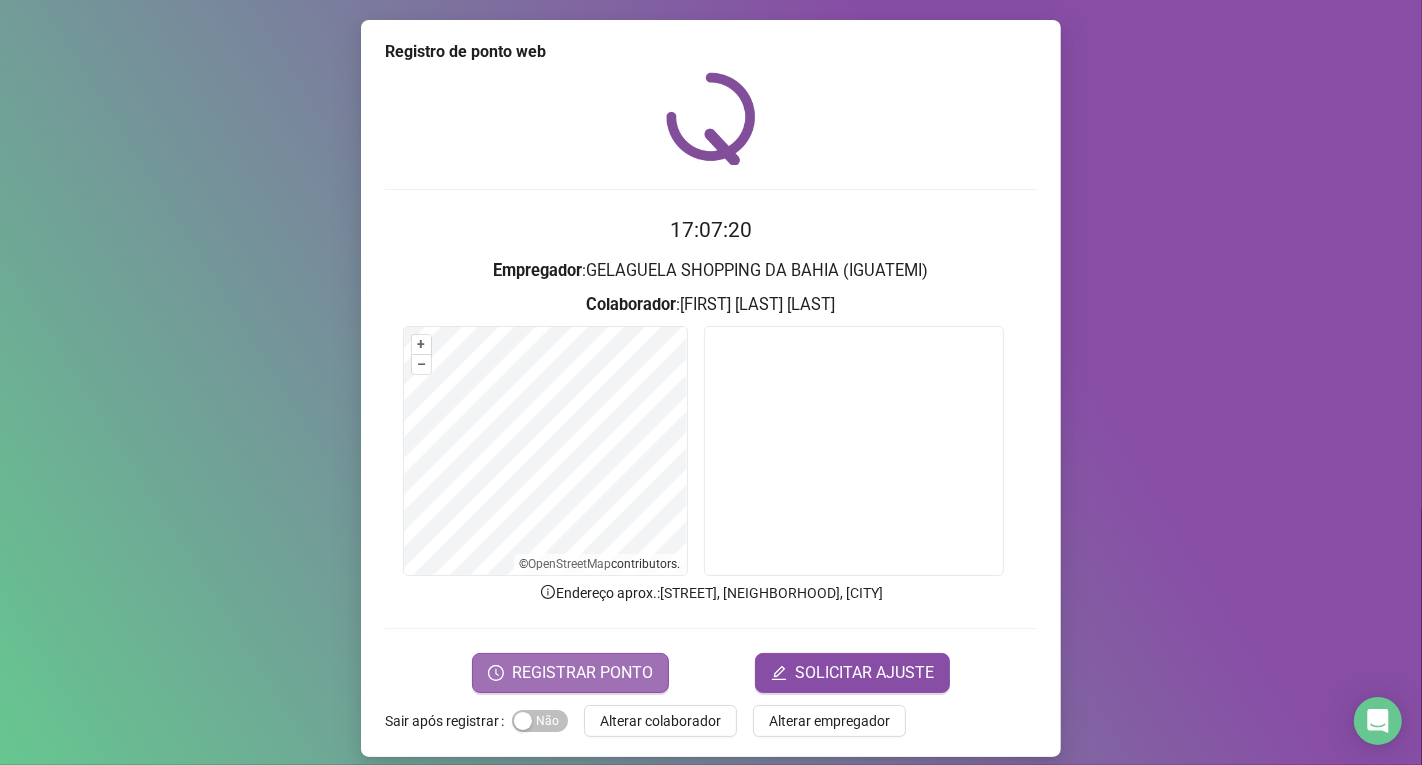 click on "REGISTRAR PONTO" at bounding box center (582, 673) 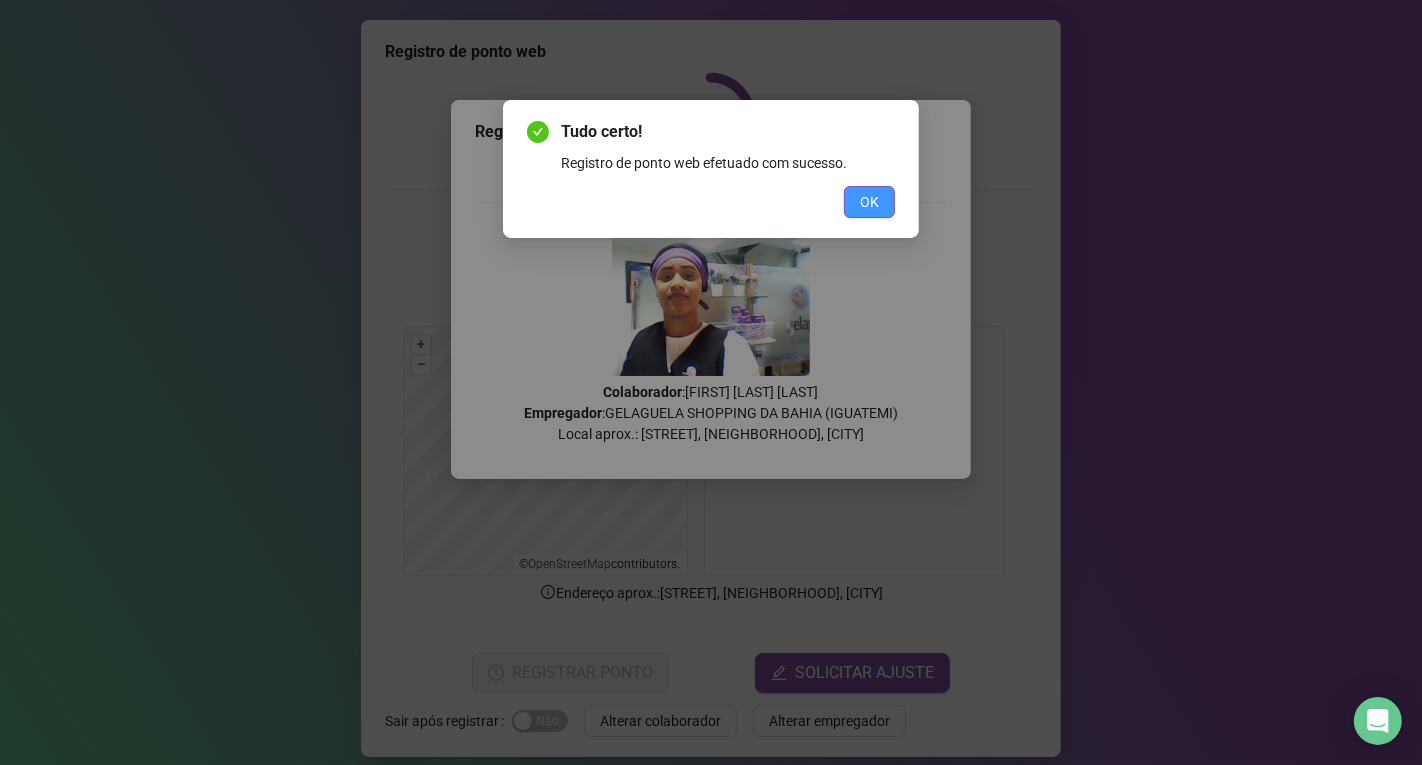 click on "OK" at bounding box center (869, 202) 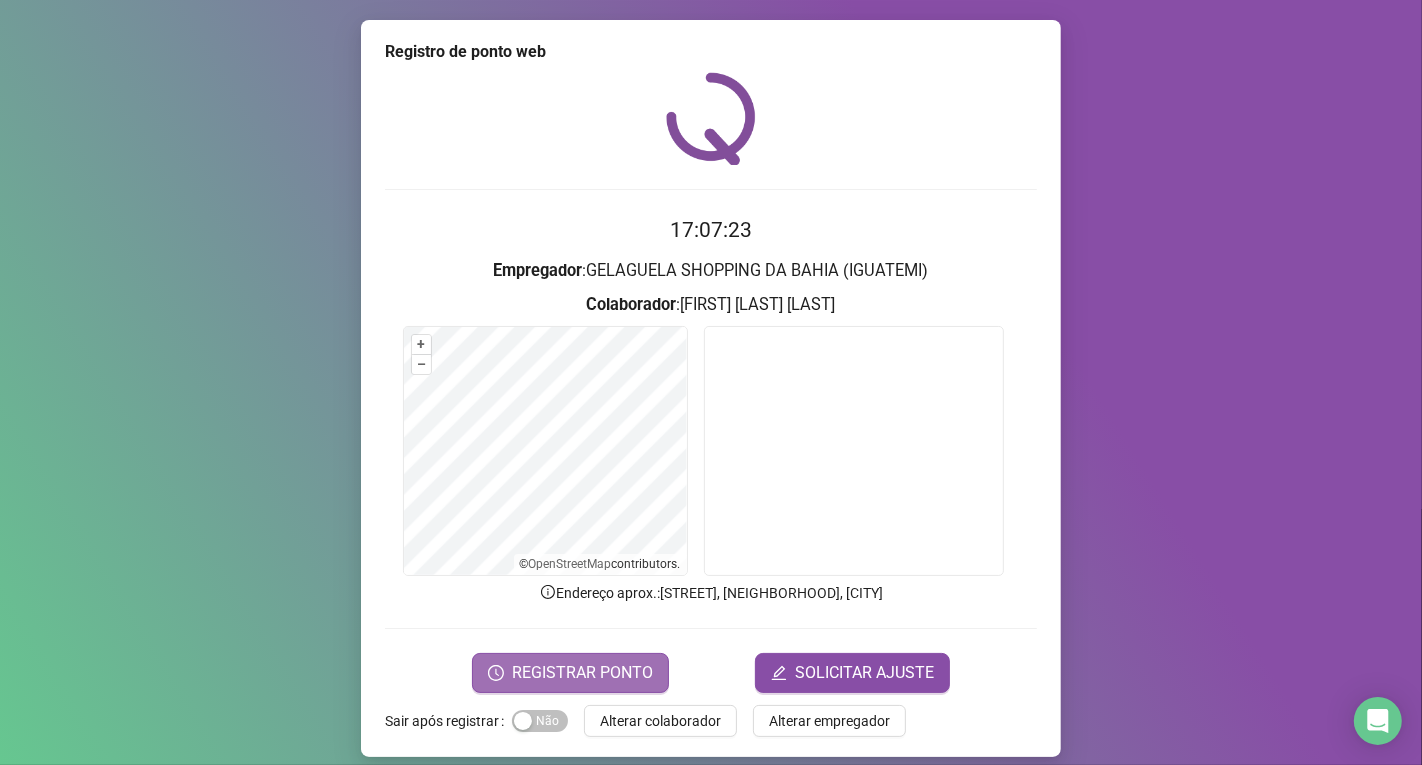 click on "REGISTRAR PONTO" at bounding box center (582, 673) 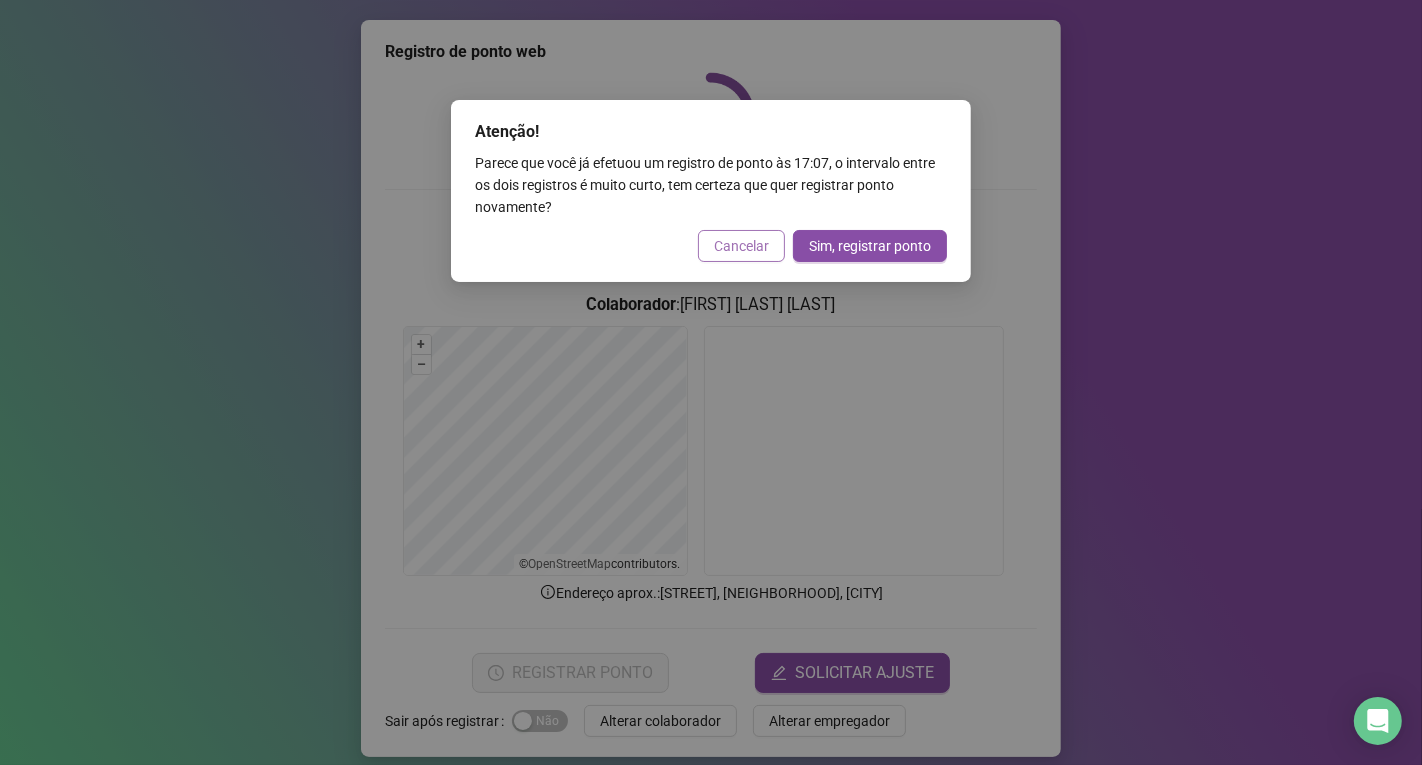 click on "Cancelar" at bounding box center (741, 246) 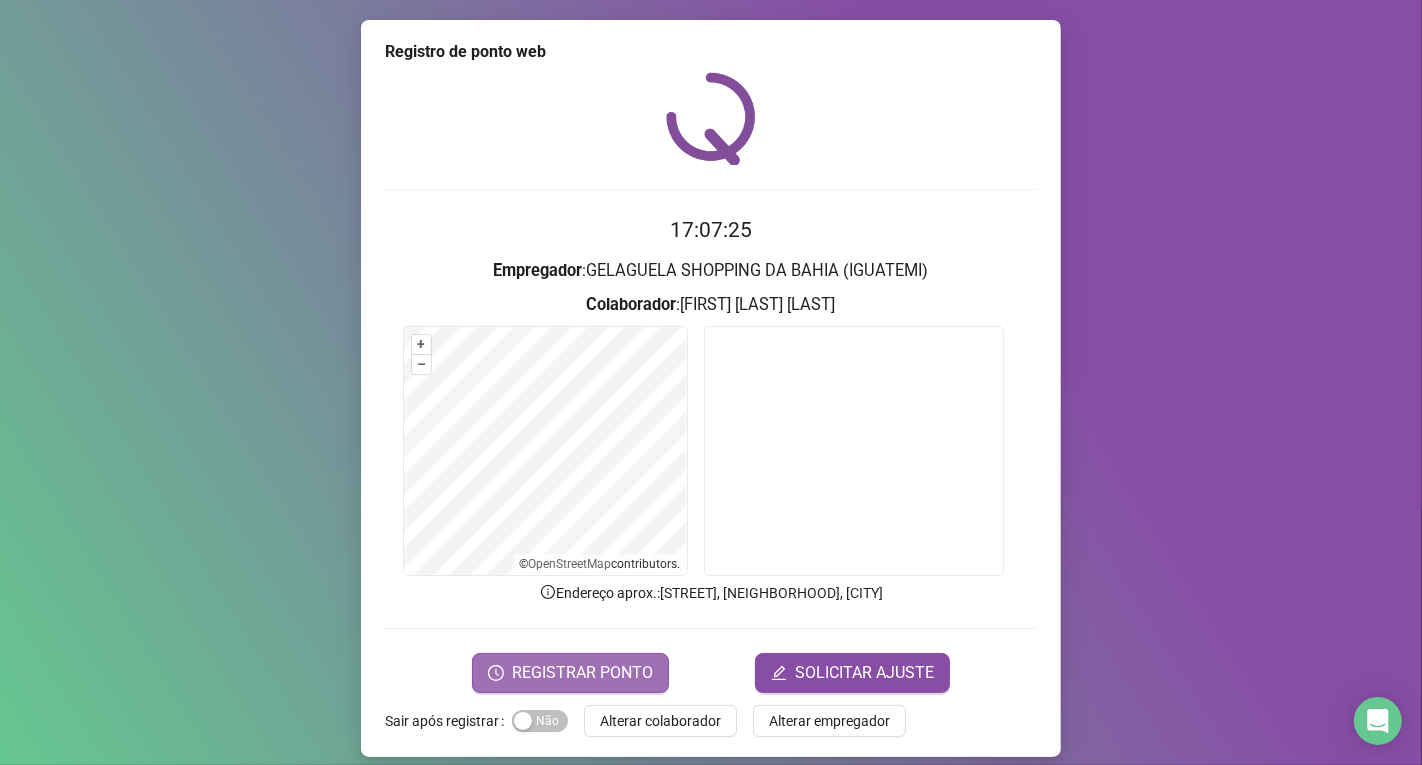 click on "REGISTRAR PONTO" at bounding box center (582, 673) 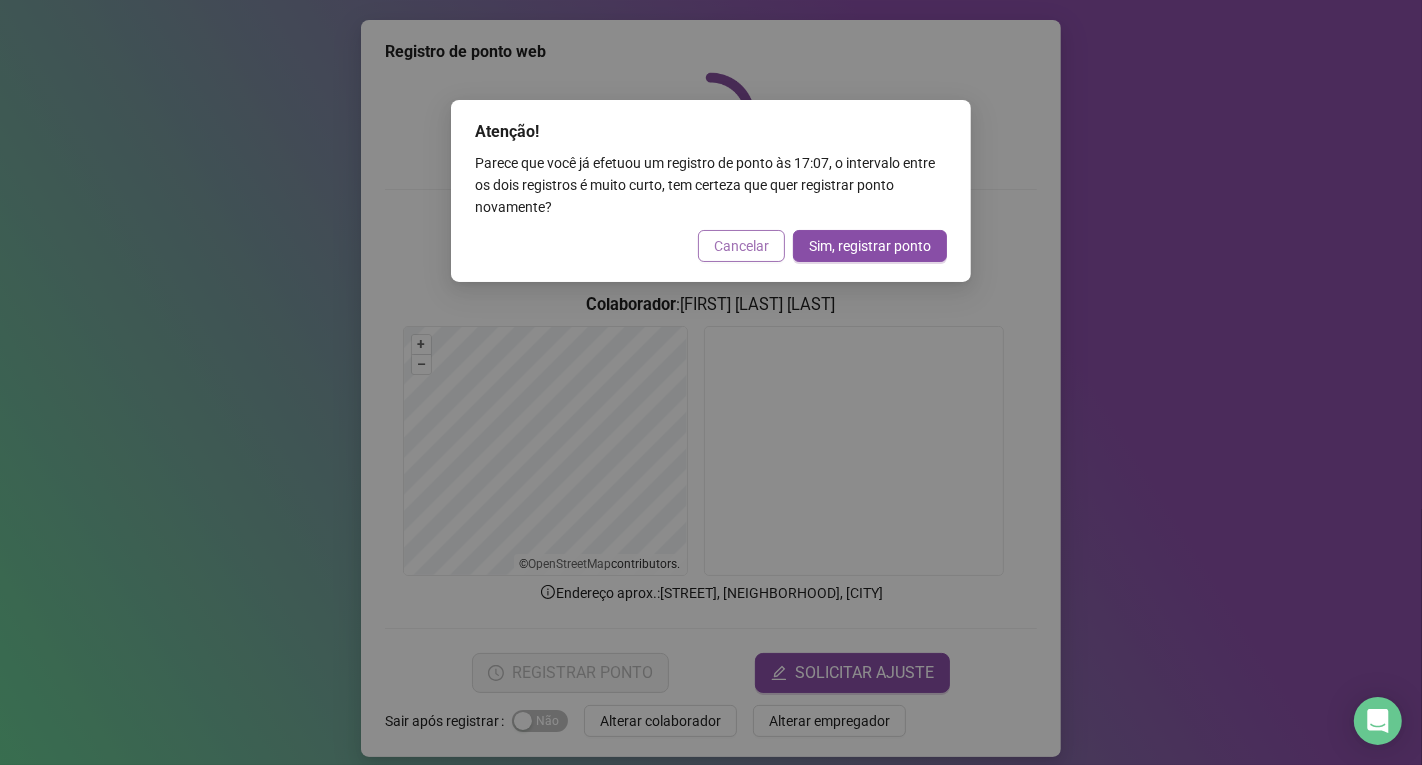 click on "Cancelar" at bounding box center [741, 246] 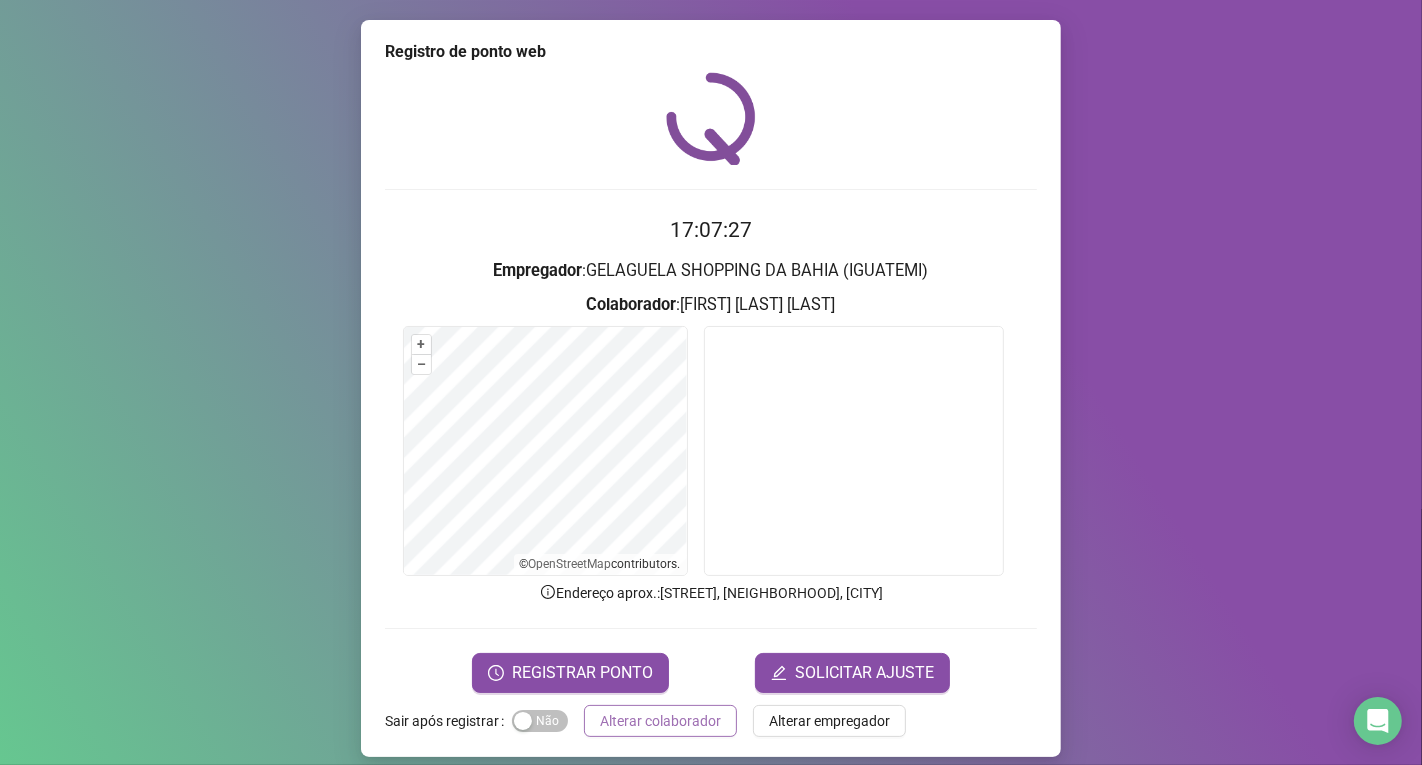 click on "Alterar colaborador" at bounding box center (660, 721) 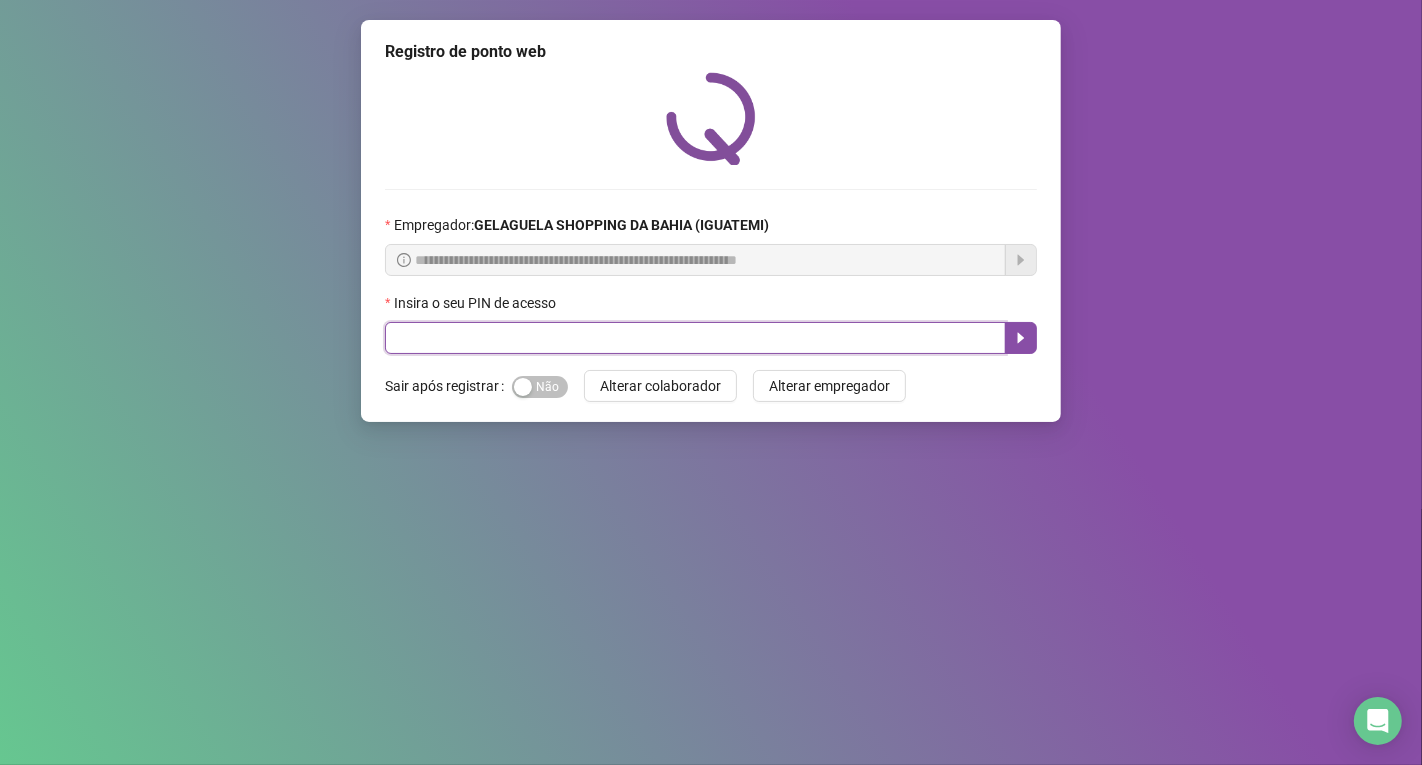 click at bounding box center [695, 338] 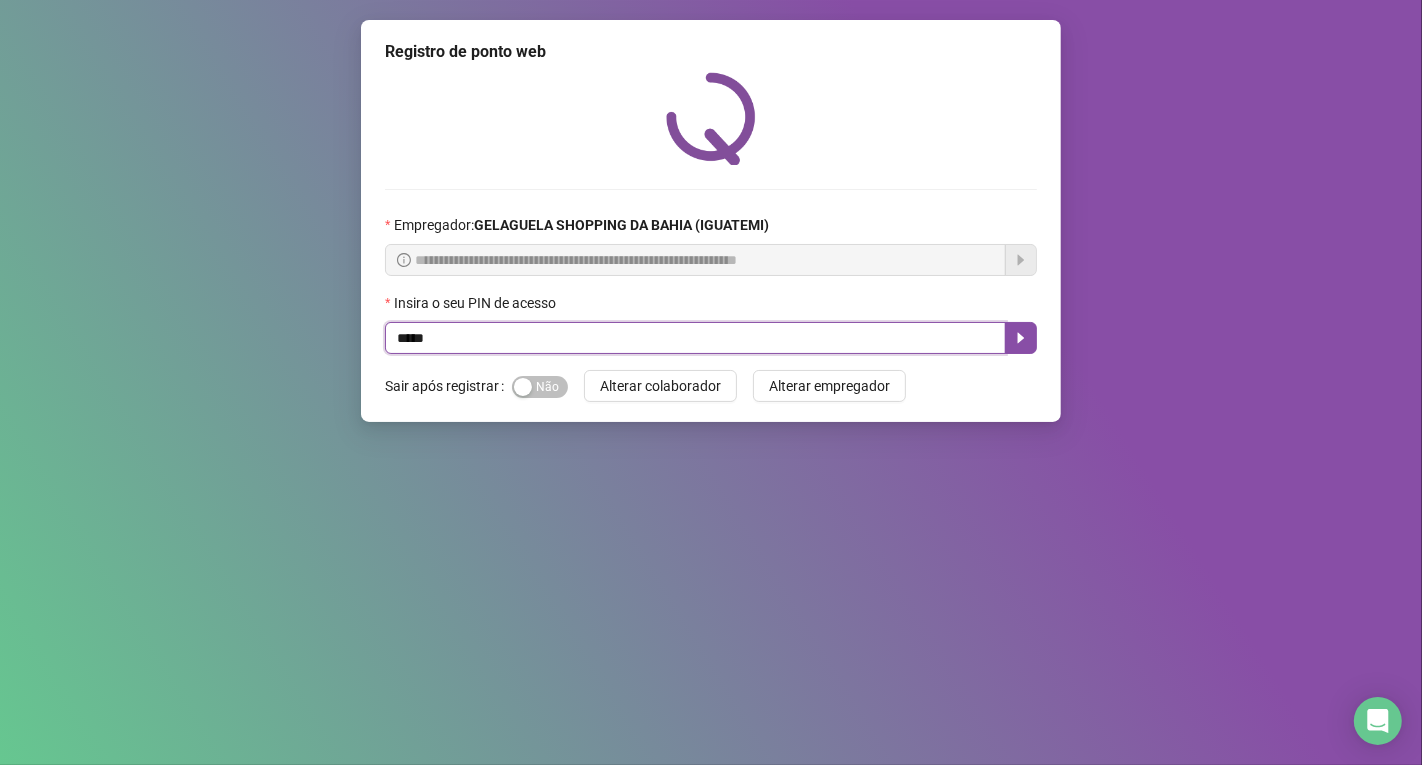 type on "*****" 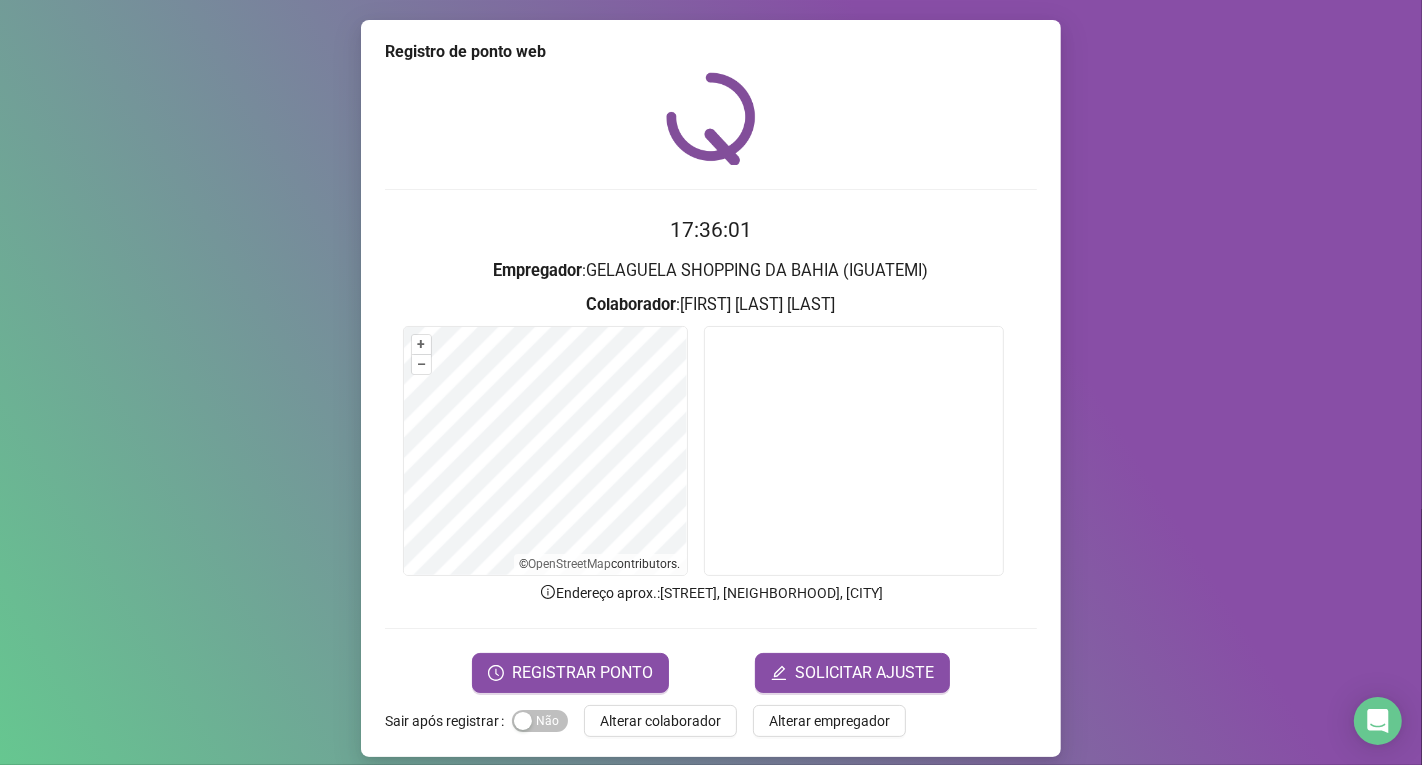 click on "17:36:01 Empregador :  GELAGUELA SHOPPING DA BAHIA (IGUATEMI) Colaborador :  [FIRST] [LAST] [LAST] + – ⇧ › ©  OpenStreetMap  contributors. Endereço aprox. :  [STREET], [NEIGHBORHOOD], [CITY] REGISTRAR PONTO SOLICITAR AJUSTE" at bounding box center (711, 453) 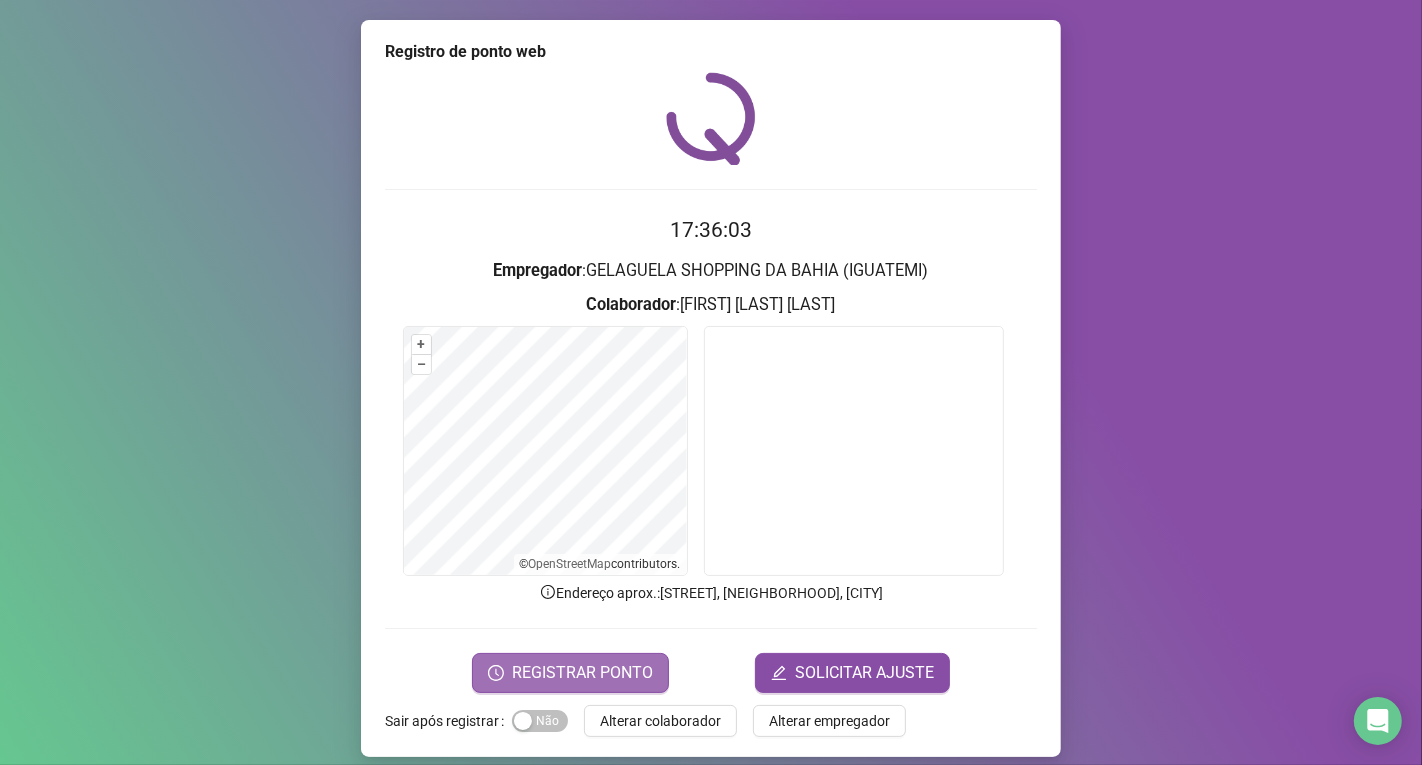 click on "REGISTRAR PONTO" at bounding box center [582, 673] 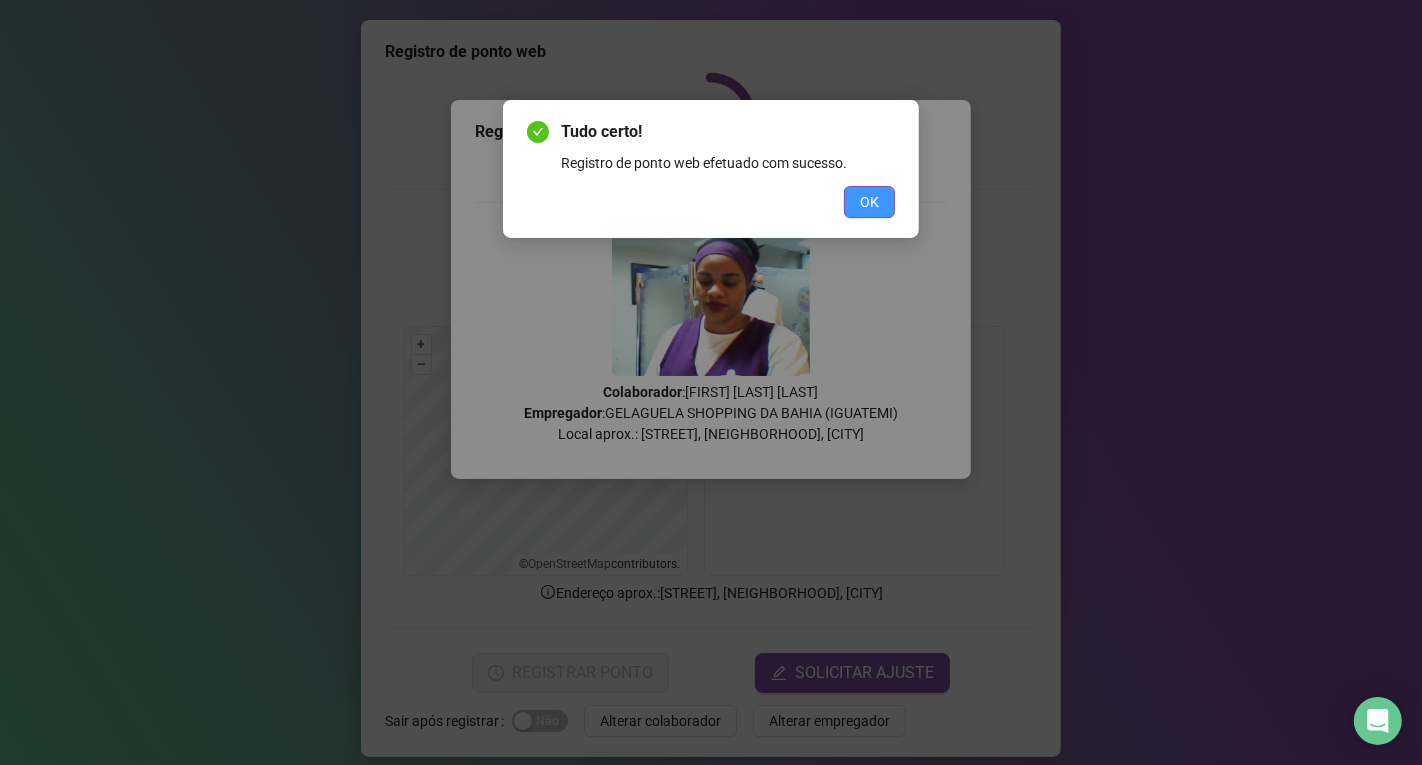 click on "OK" at bounding box center (869, 202) 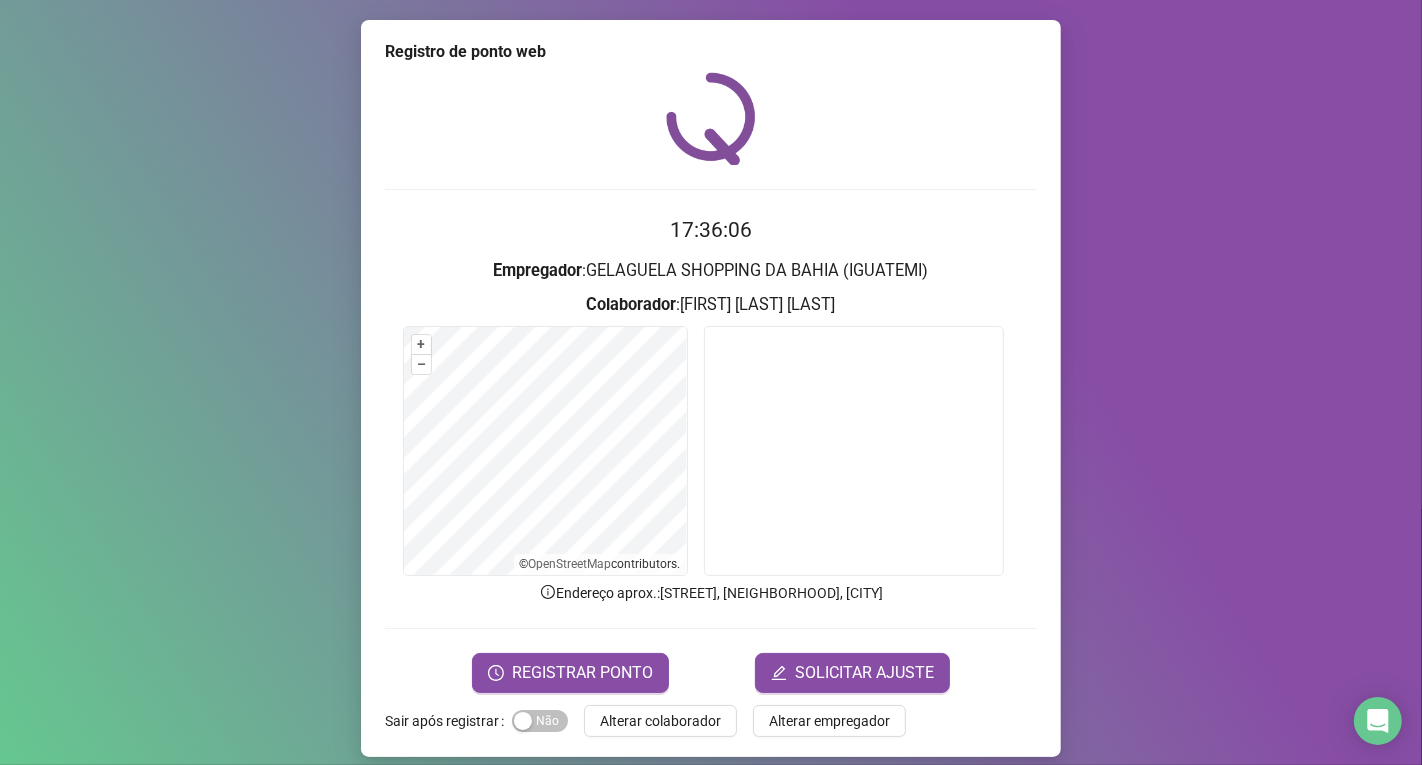 click on "Alterar colaborador" at bounding box center [660, 721] 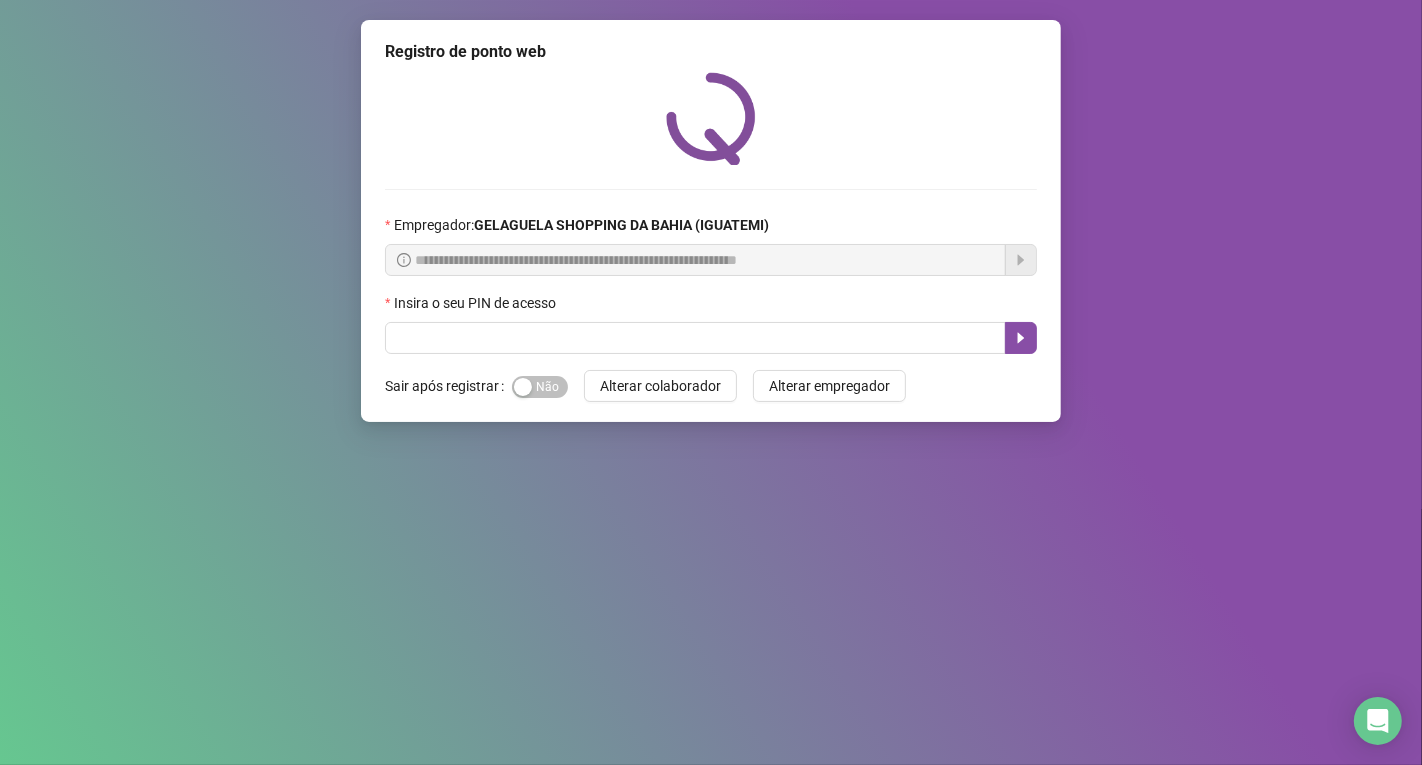 click on "**********" at bounding box center (711, 382) 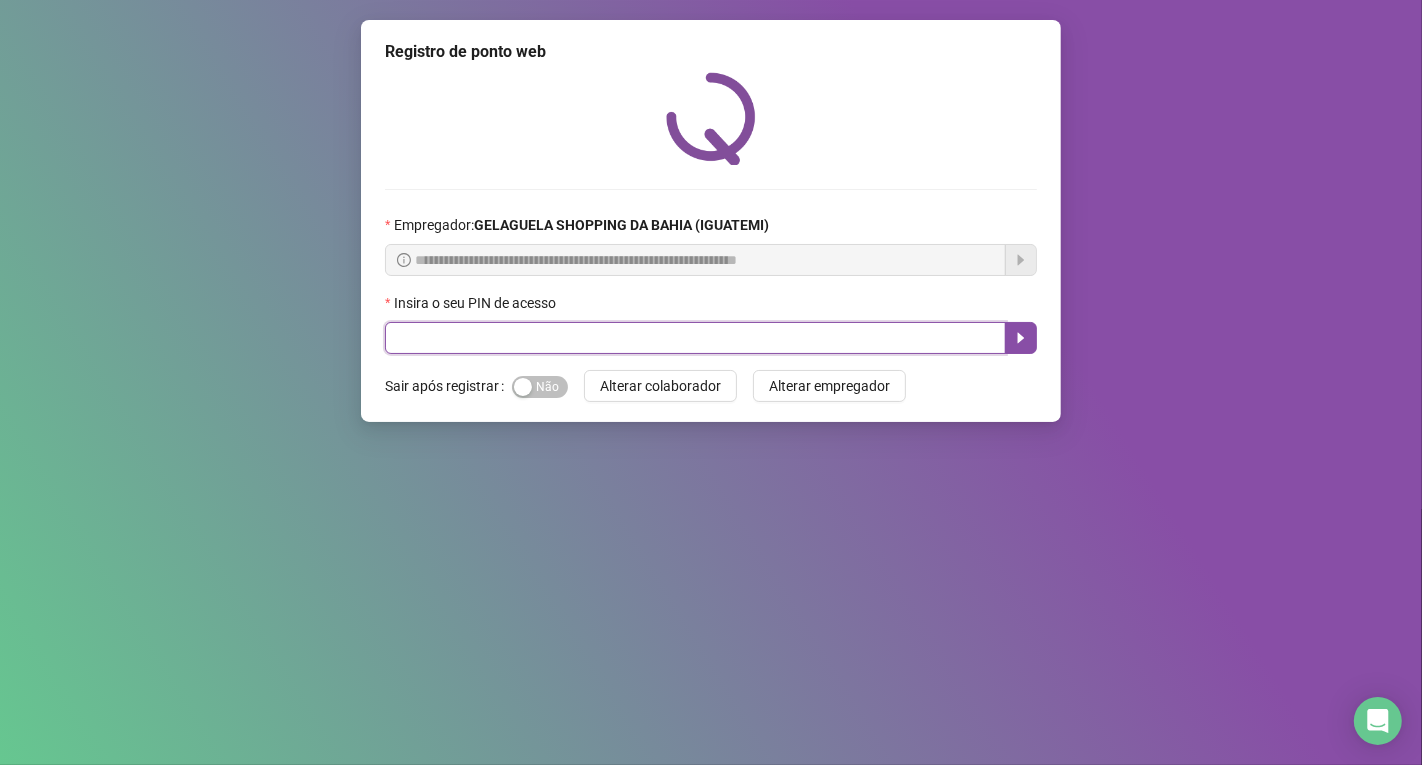 click at bounding box center (695, 338) 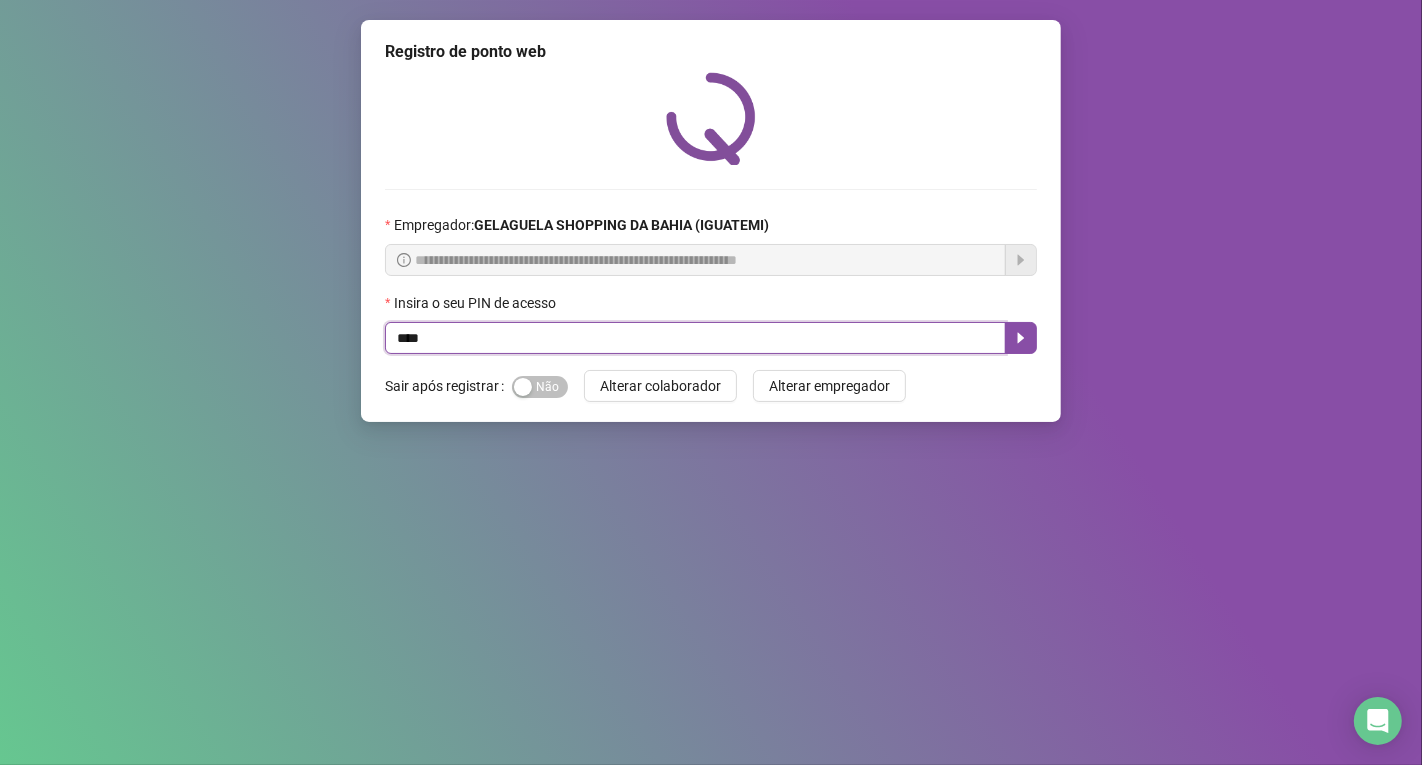 type on "*****" 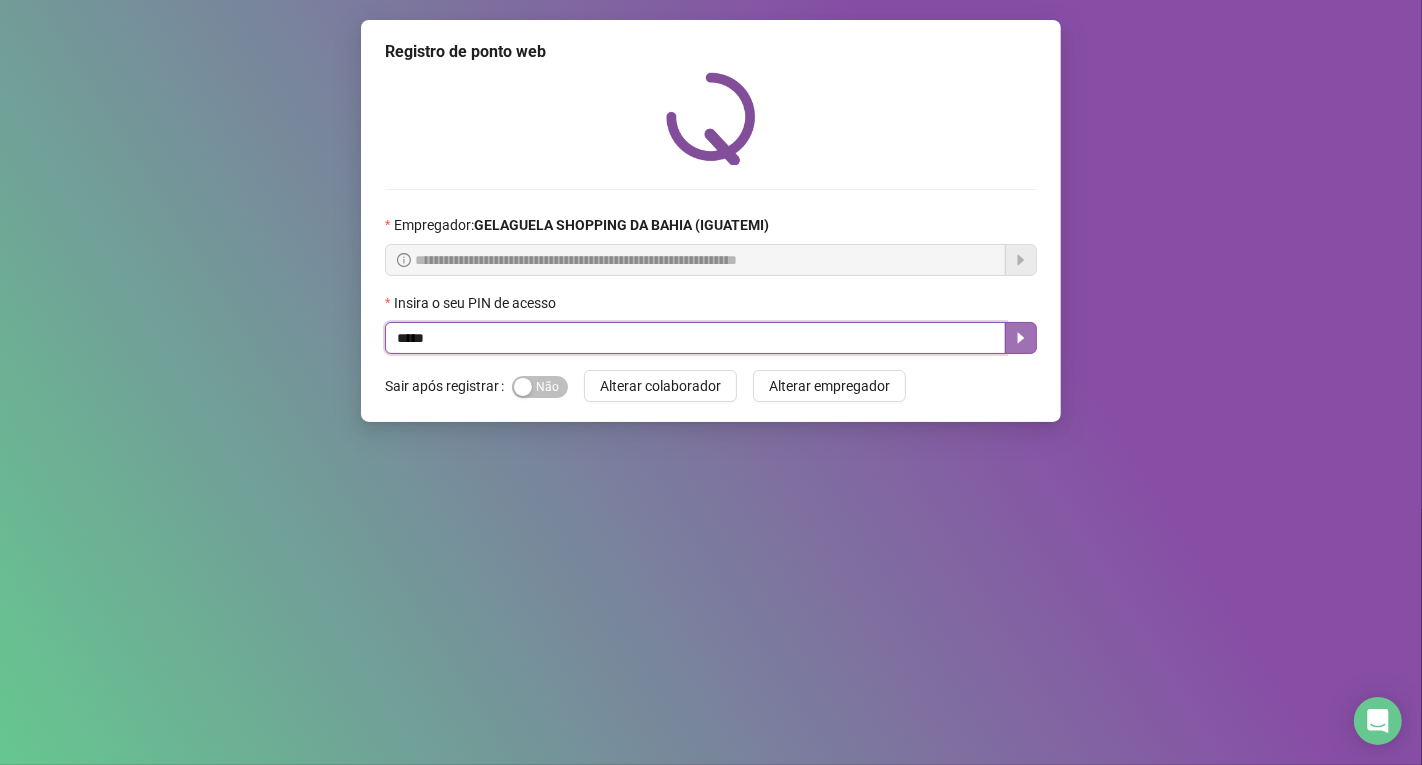 click 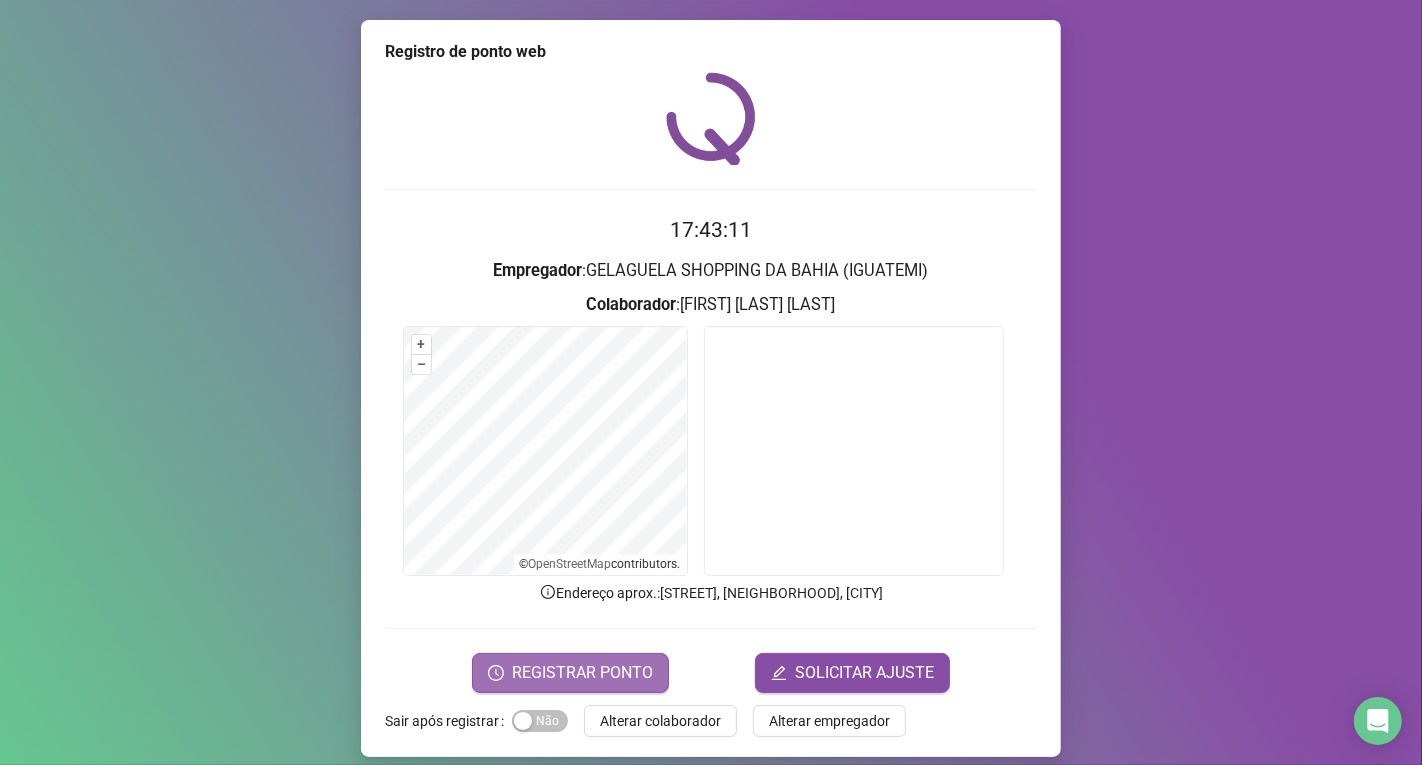 click on "REGISTRAR PONTO" at bounding box center (582, 673) 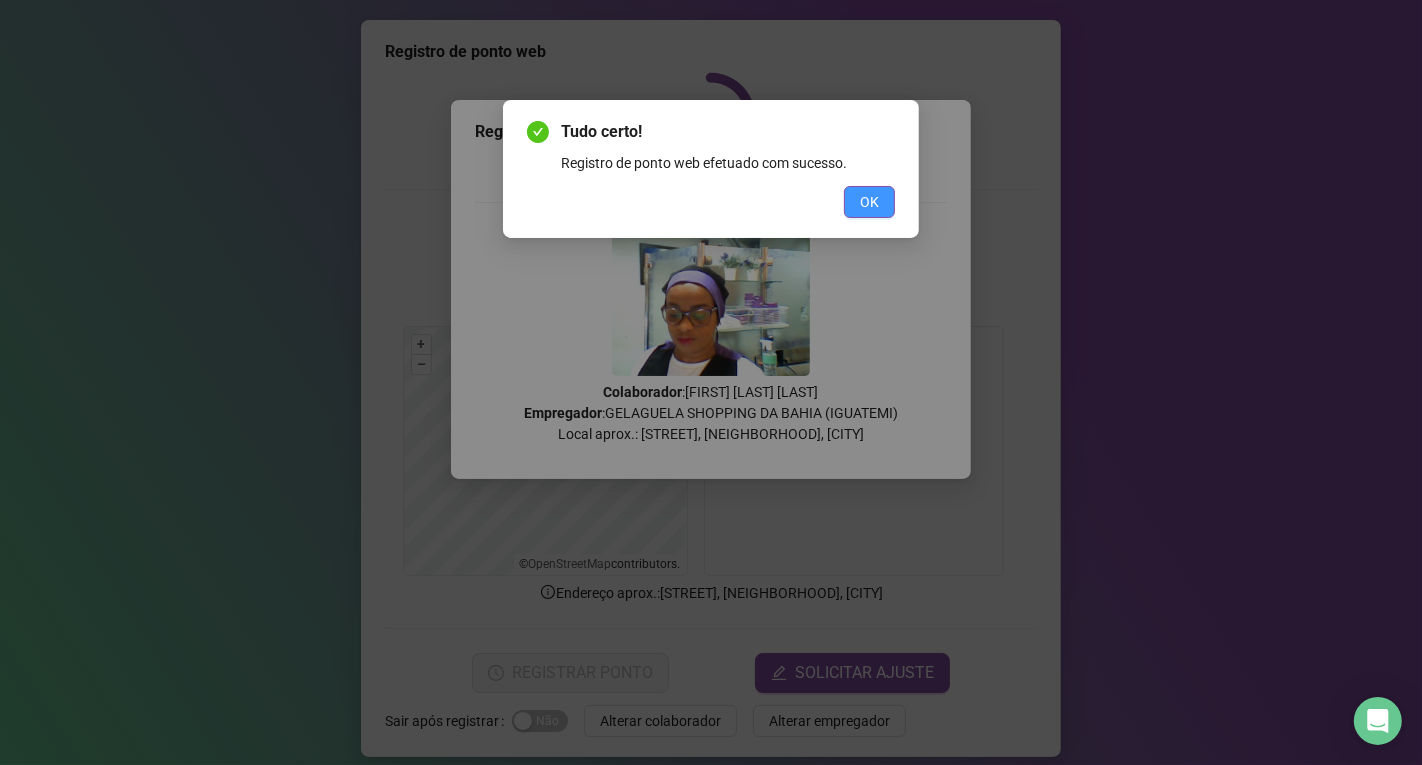 click on "OK" at bounding box center (869, 202) 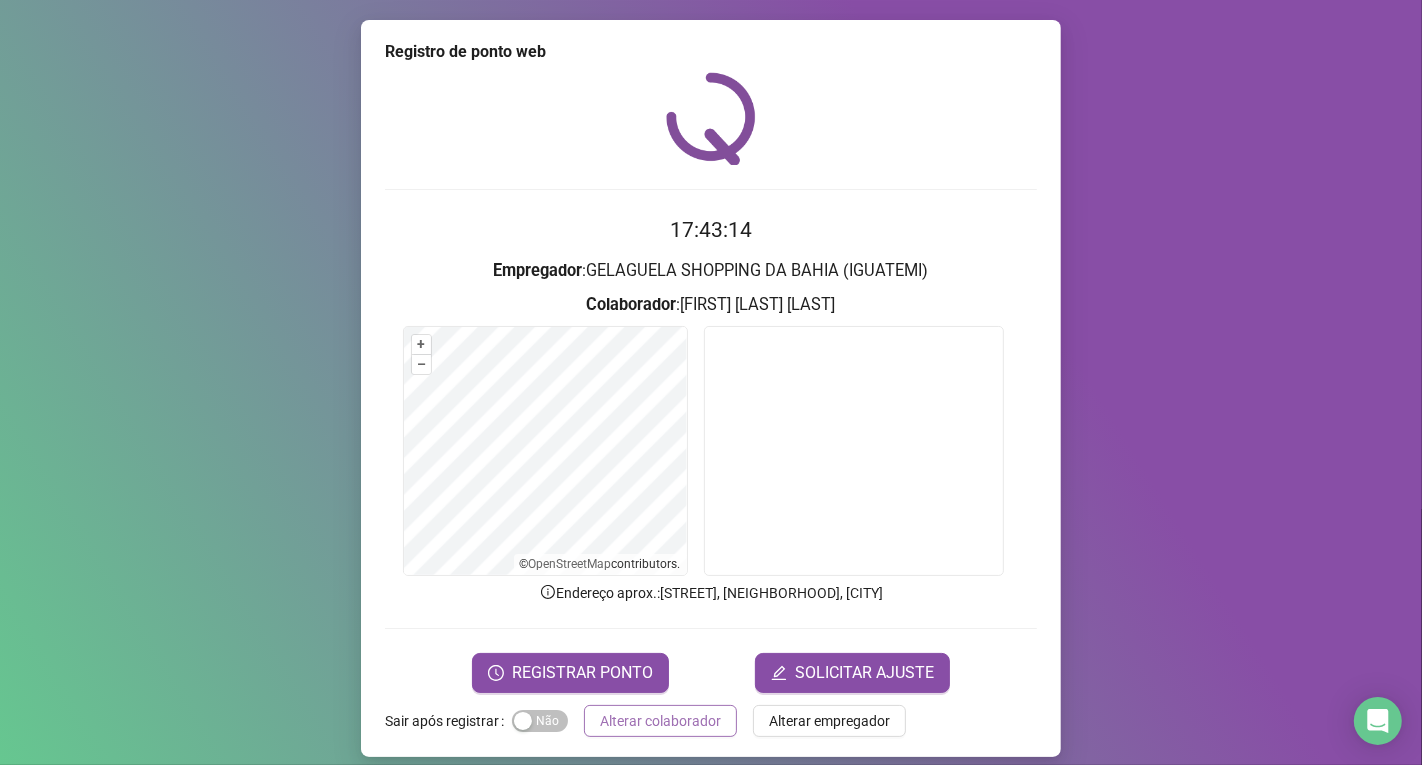 click on "Alterar colaborador" at bounding box center (660, 721) 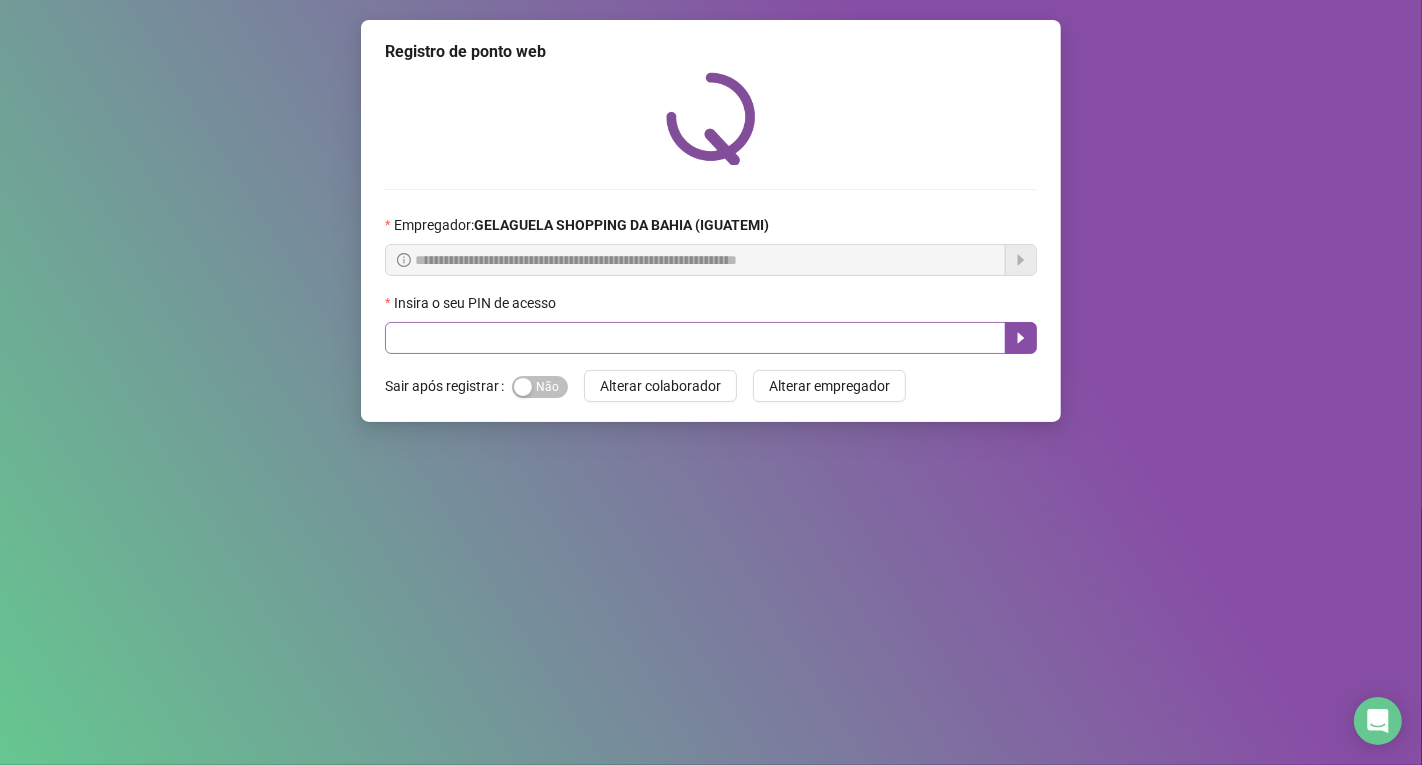 drag, startPoint x: 545, startPoint y: 361, endPoint x: 547, endPoint y: 341, distance: 20.09975 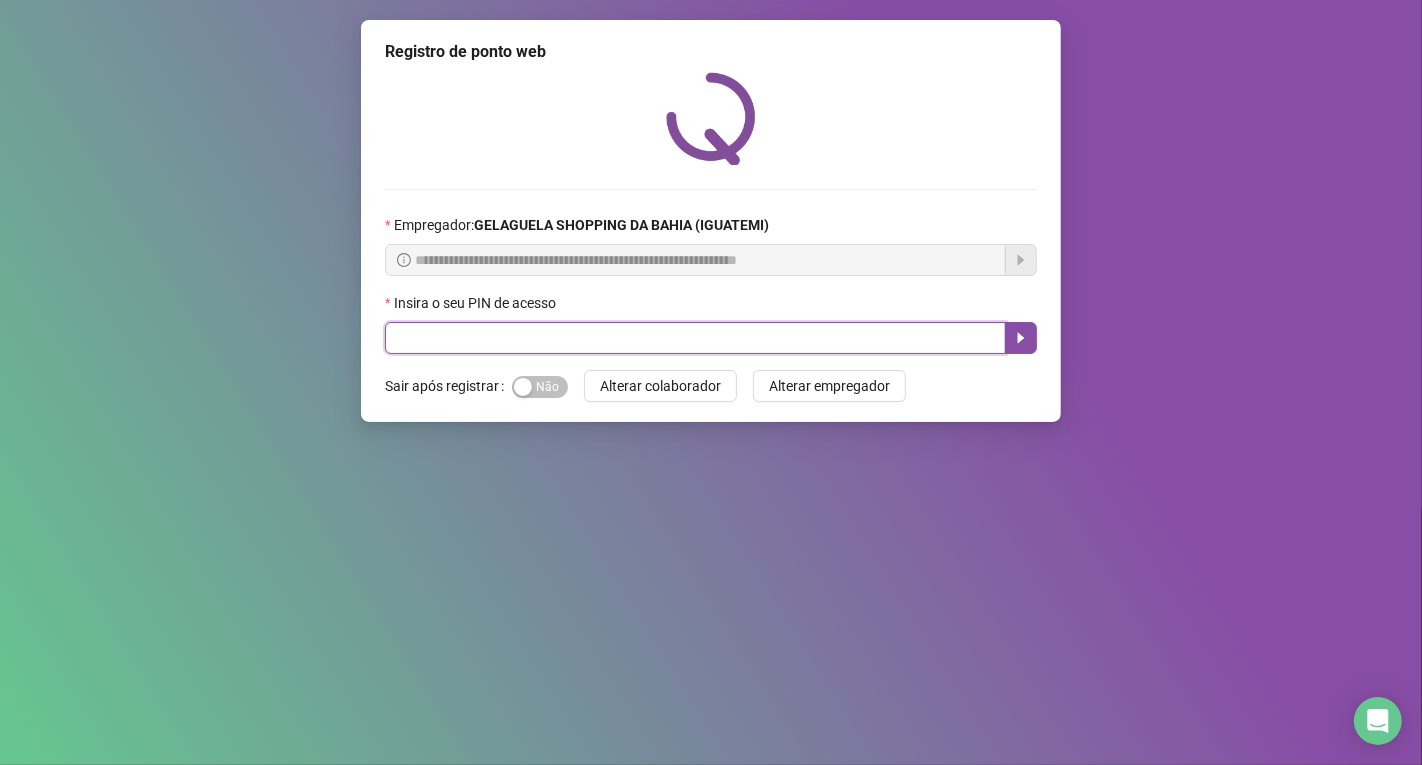 click at bounding box center (695, 338) 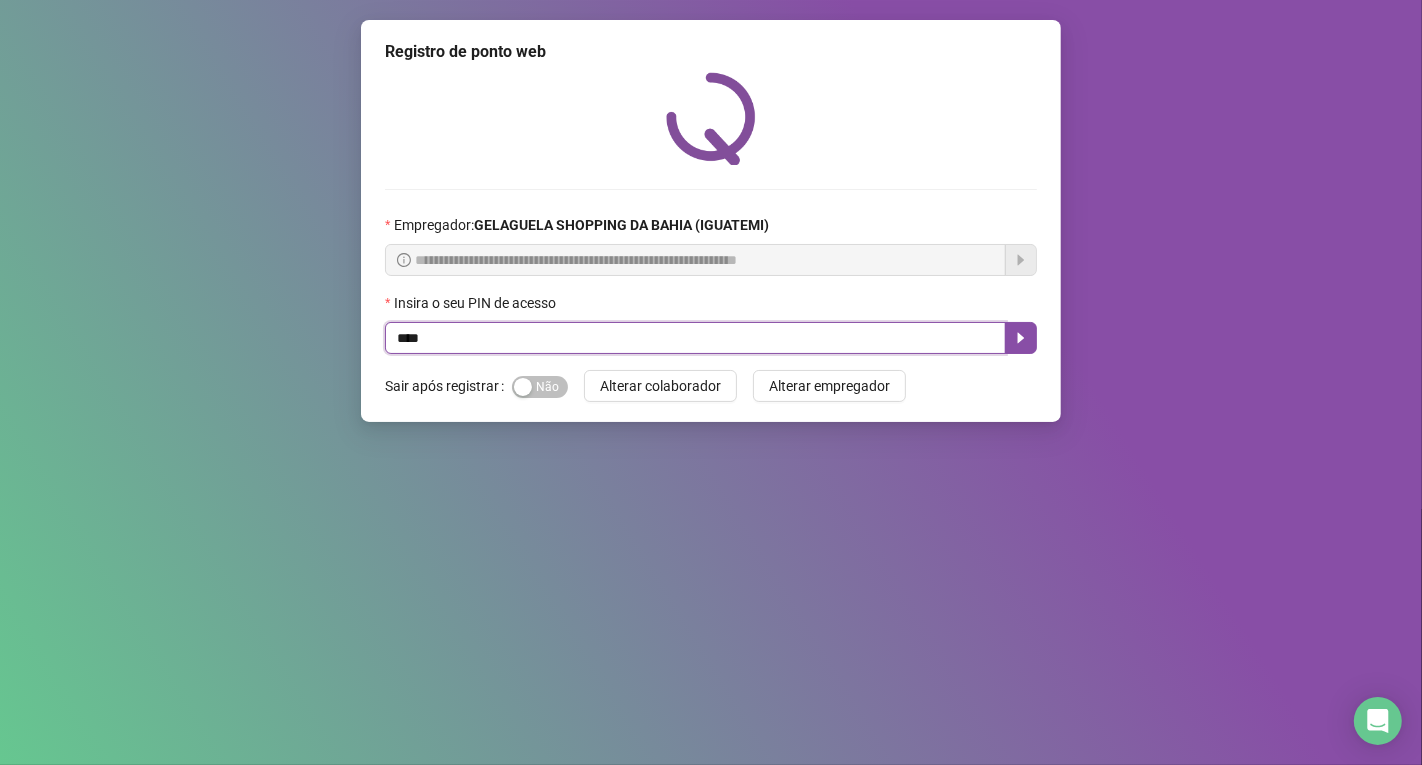 type on "*****" 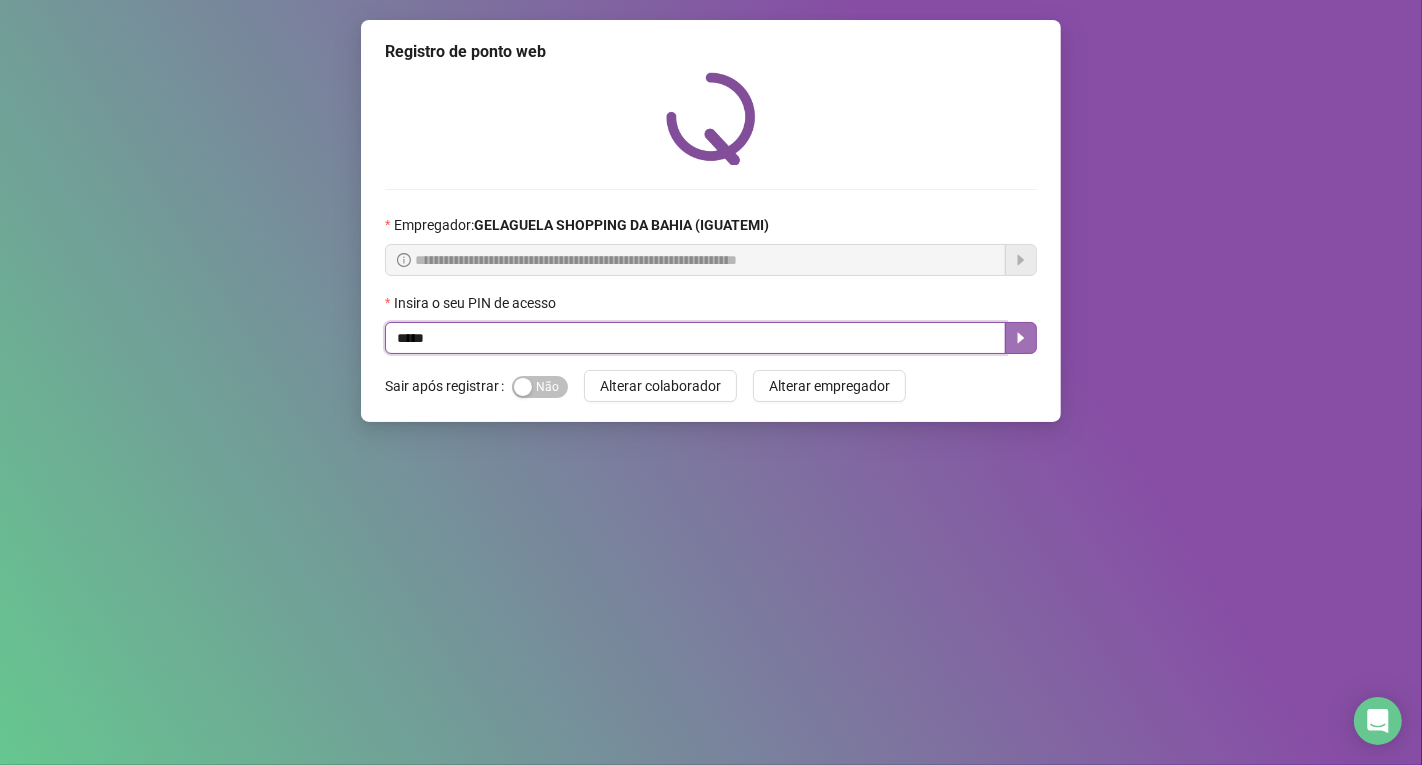 click 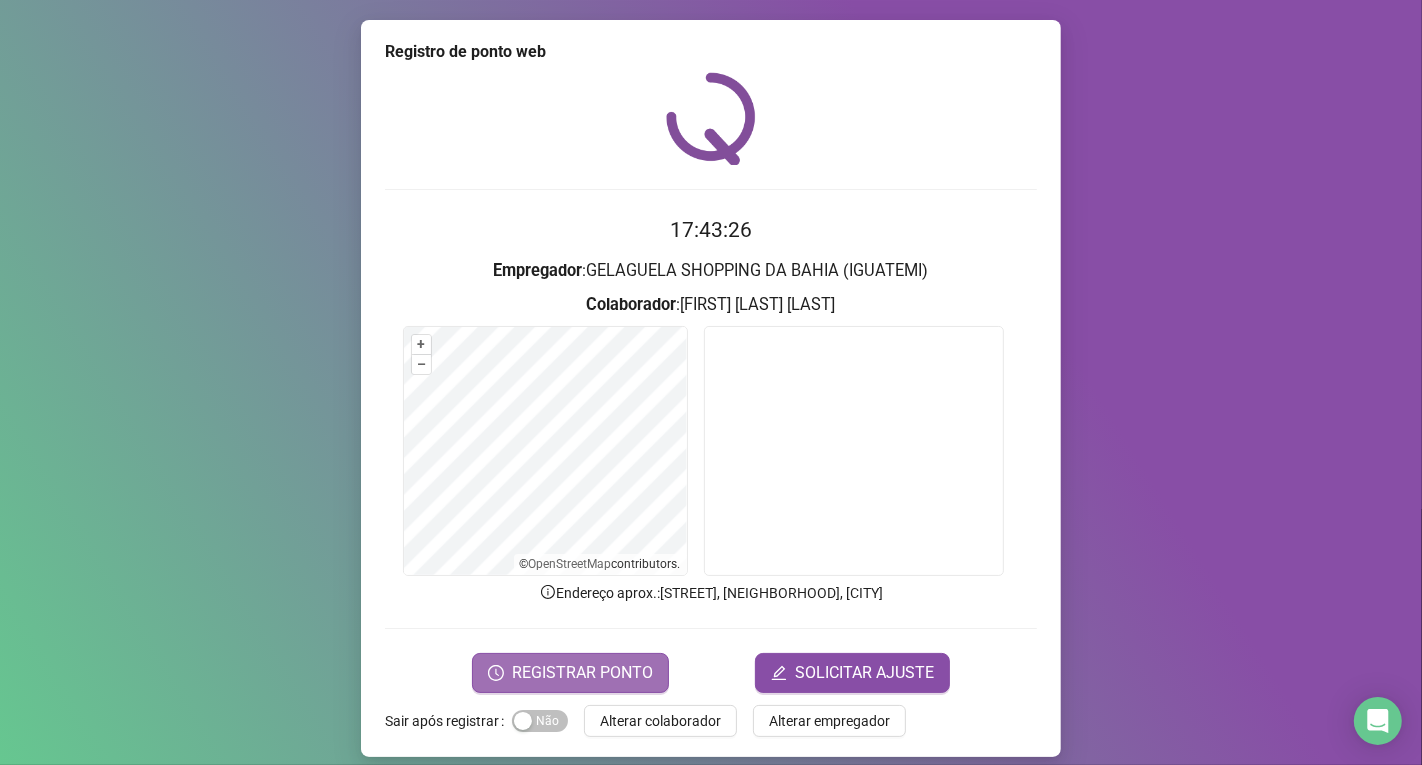 click on "REGISTRAR PONTO" at bounding box center (582, 673) 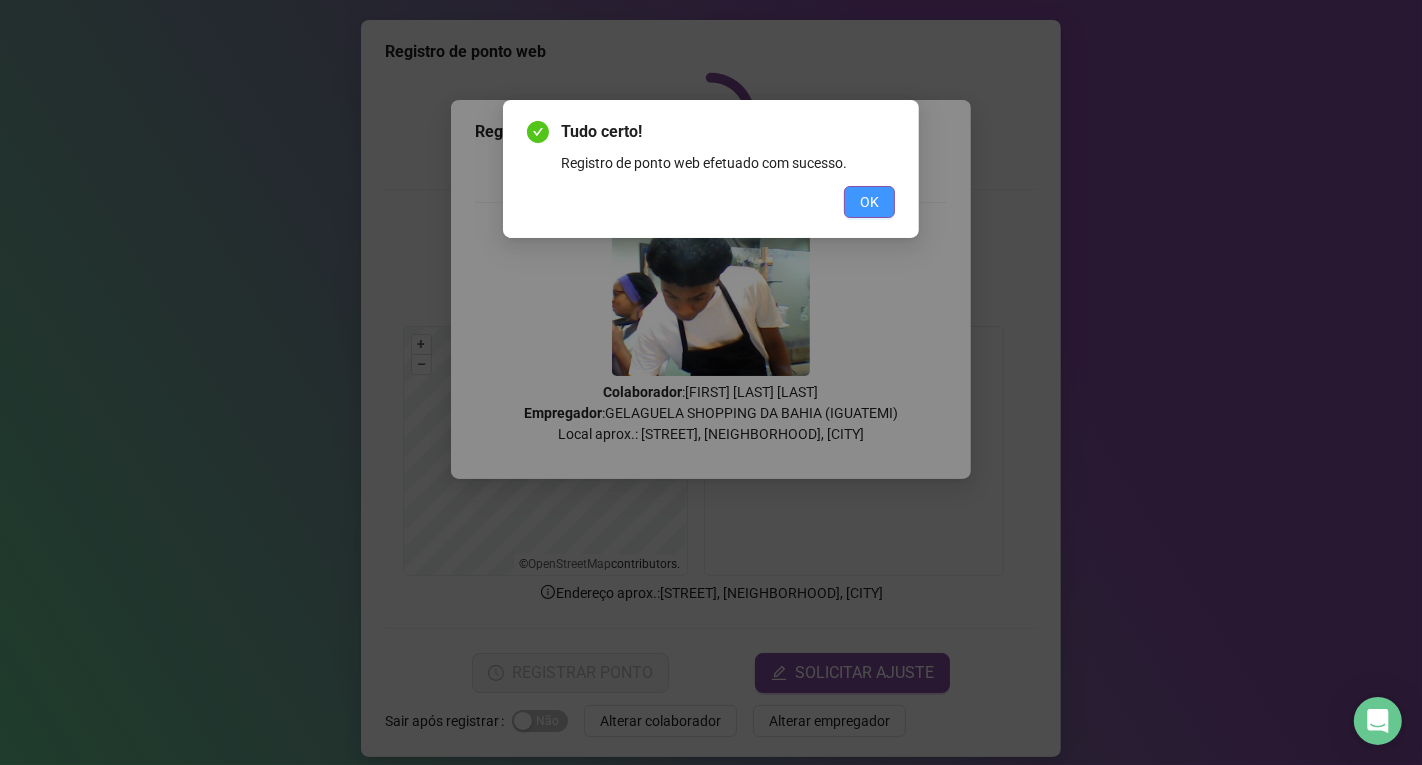 click on "OK" at bounding box center (869, 202) 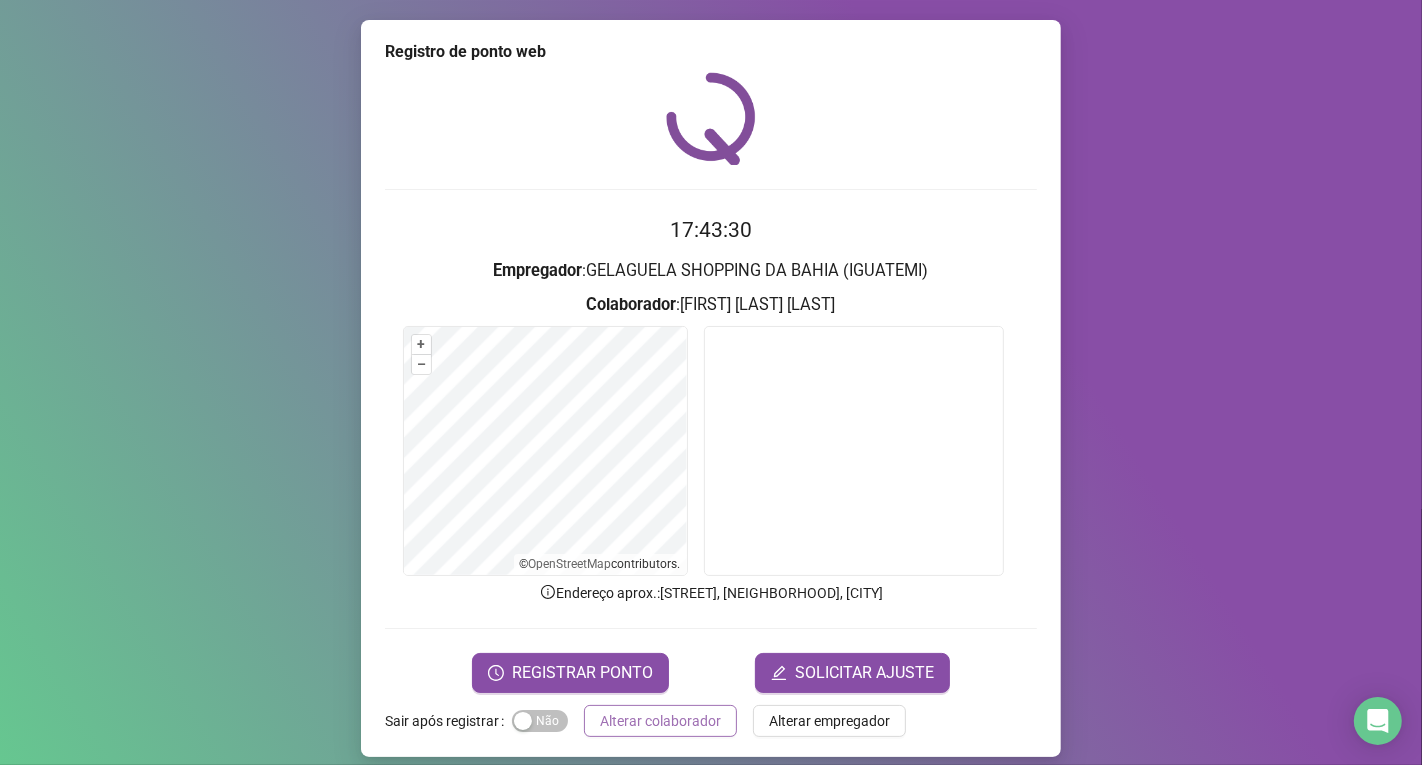 click on "Alterar colaborador" at bounding box center (660, 721) 